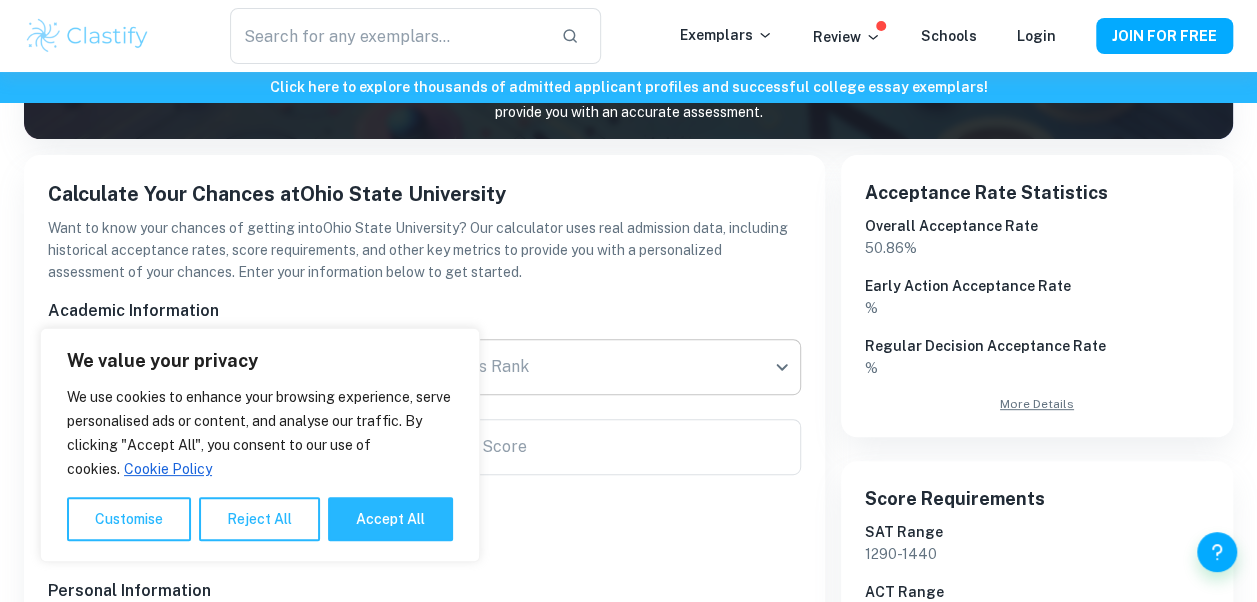 scroll, scrollTop: 353, scrollLeft: 0, axis: vertical 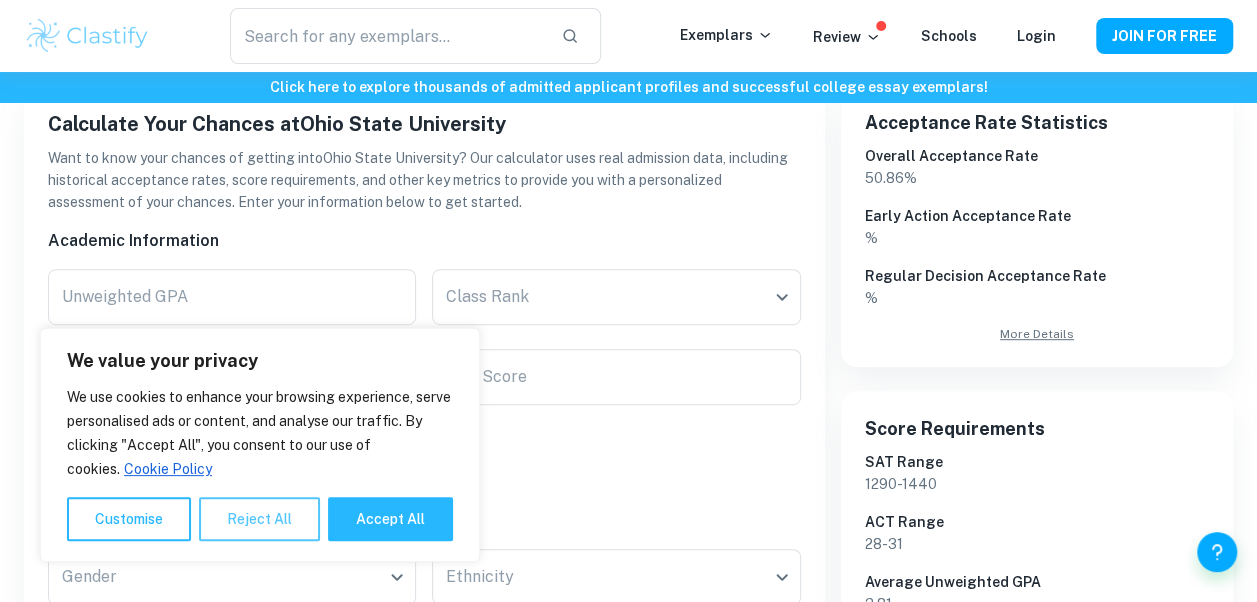 click on "Reject All" at bounding box center [259, 519] 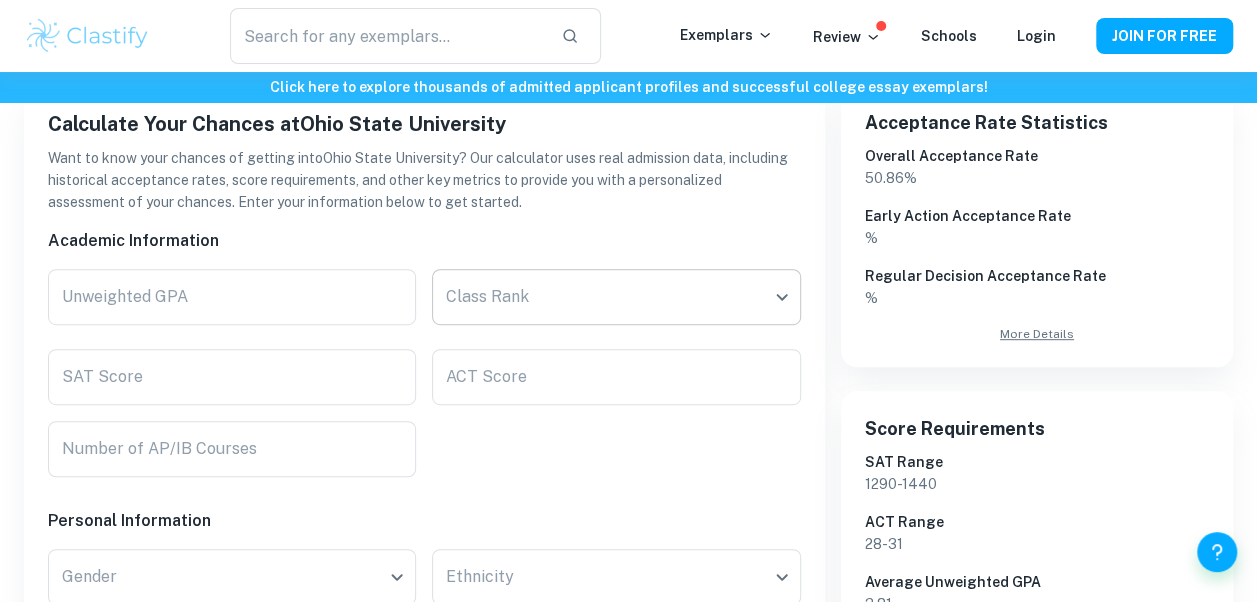 click on "We value your privacy We use cookies to enhance your browsing experience, serve personalised ads or content, and analyse our traffic. By clicking "Accept All", you consent to our use of cookies.   Cookie Policy Customise   Reject All   Accept All   Customise Consent Preferences   We use cookies to help you navigate efficiently and perform certain functions. You will find detailed information about all cookies under each consent category below. The cookies that are categorised as "Necessary" are stored on your browser as they are essential for enabling the basic functionalities of the site. ...  Show more For more information on how Google's third-party cookies operate and handle your data, see:   Google Privacy Policy Necessary Always Active Necessary cookies are required to enable the basic features of this site, such as providing secure log-in or adjusting your consent preferences. These cookies do not store any personally identifiable data. Functional Analytics Performance Advertisement Uncategorised" at bounding box center [628, 20] 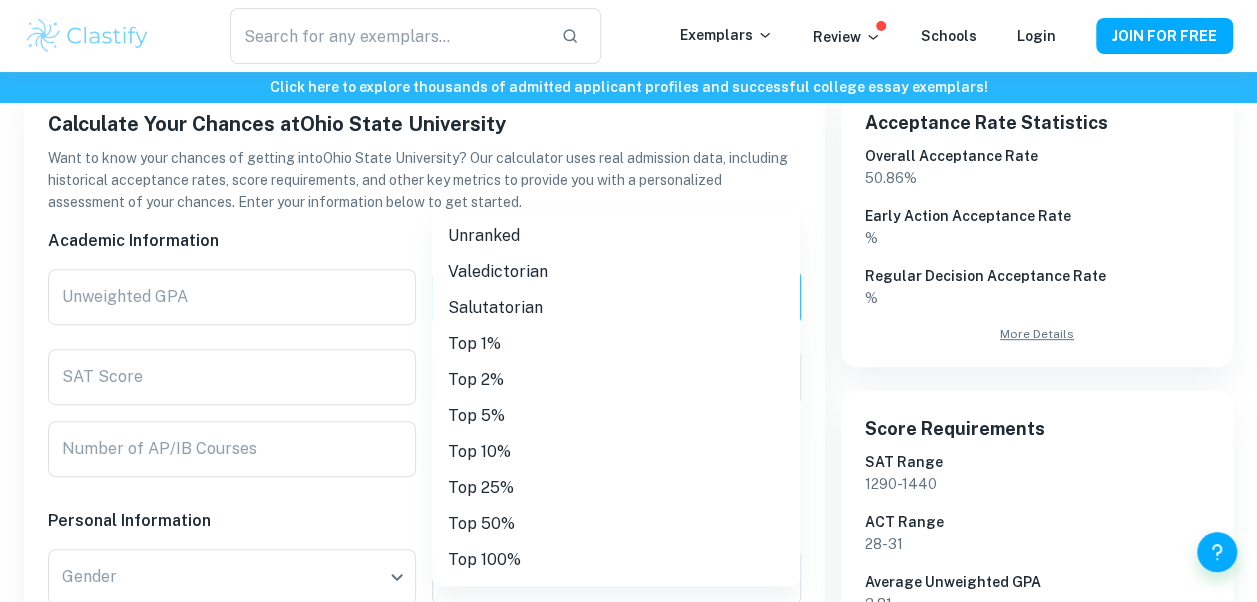 click on "Top 50%" at bounding box center (616, 524) 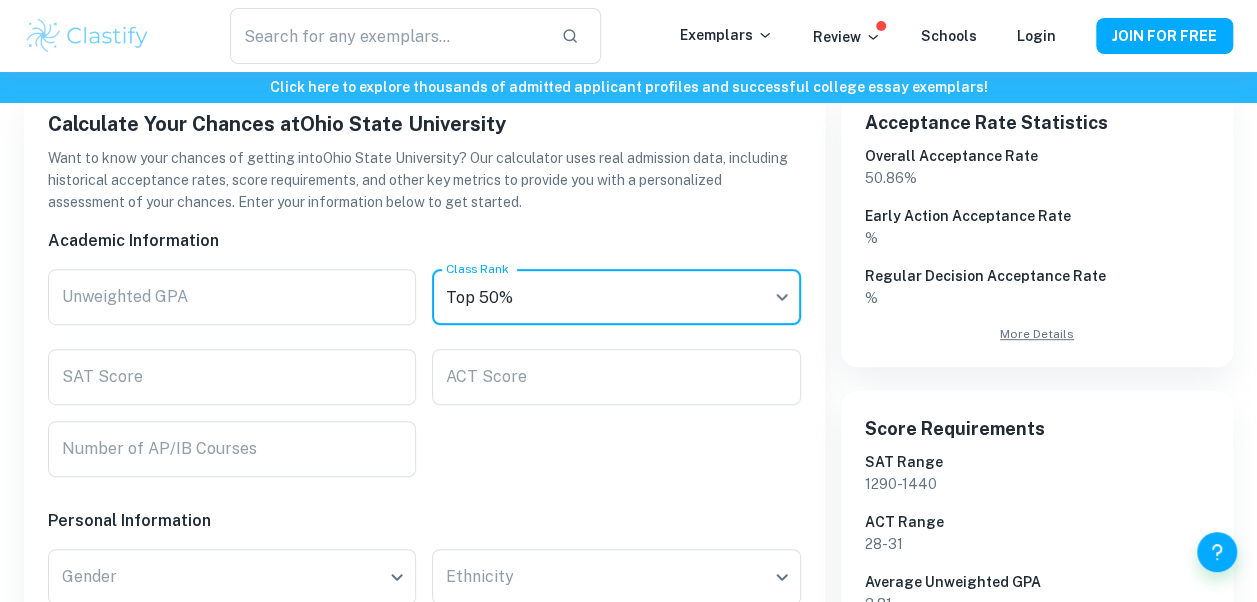 type on "Top 50%" 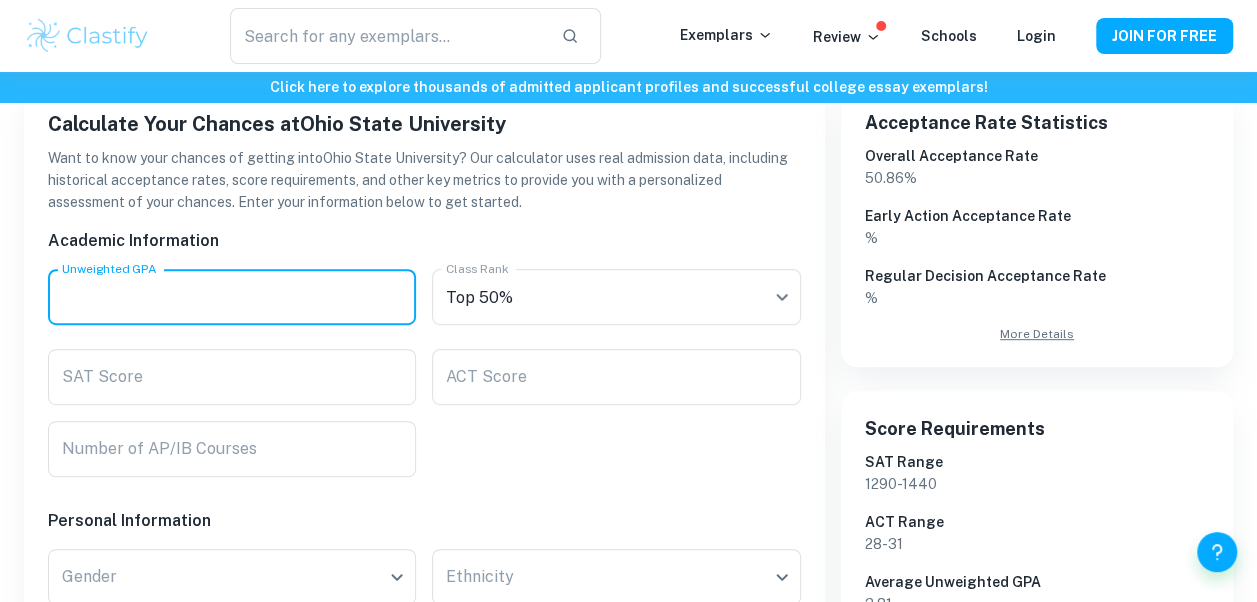 click on "Unweighted GPA" at bounding box center [232, 297] 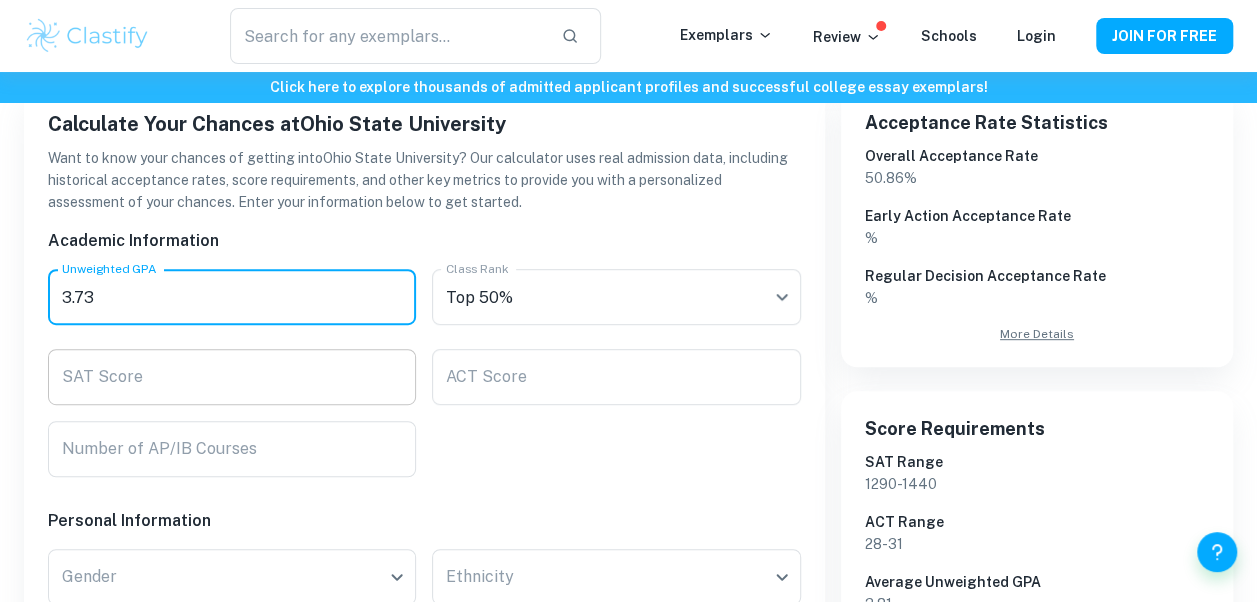 type on "3.73" 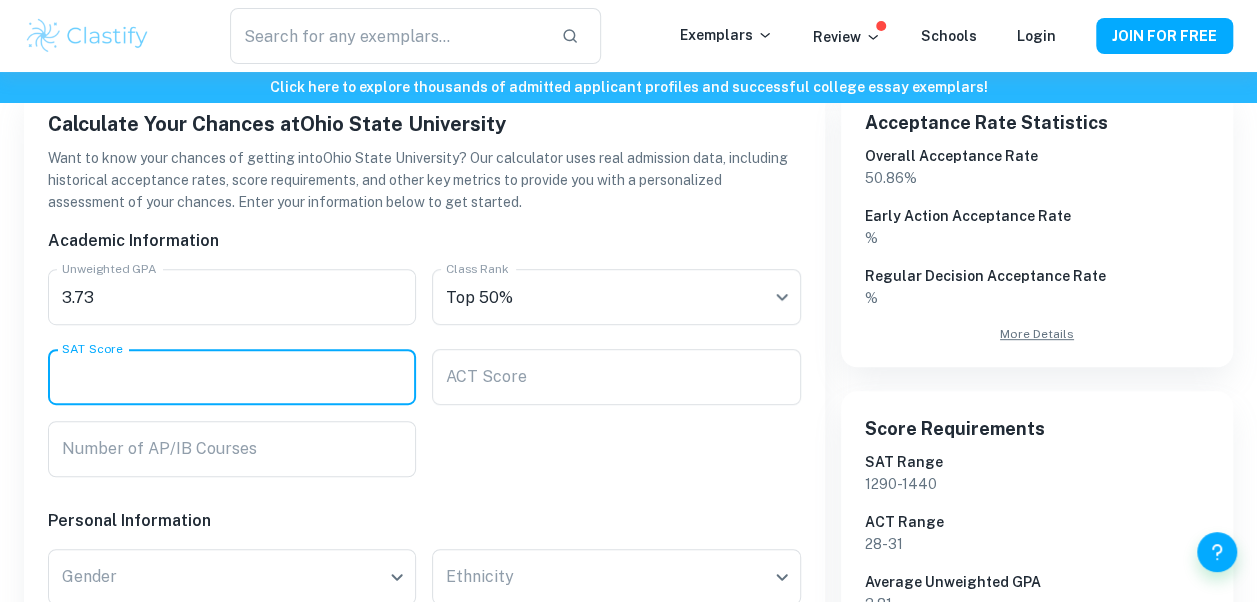 click on "SAT Score" at bounding box center [232, 377] 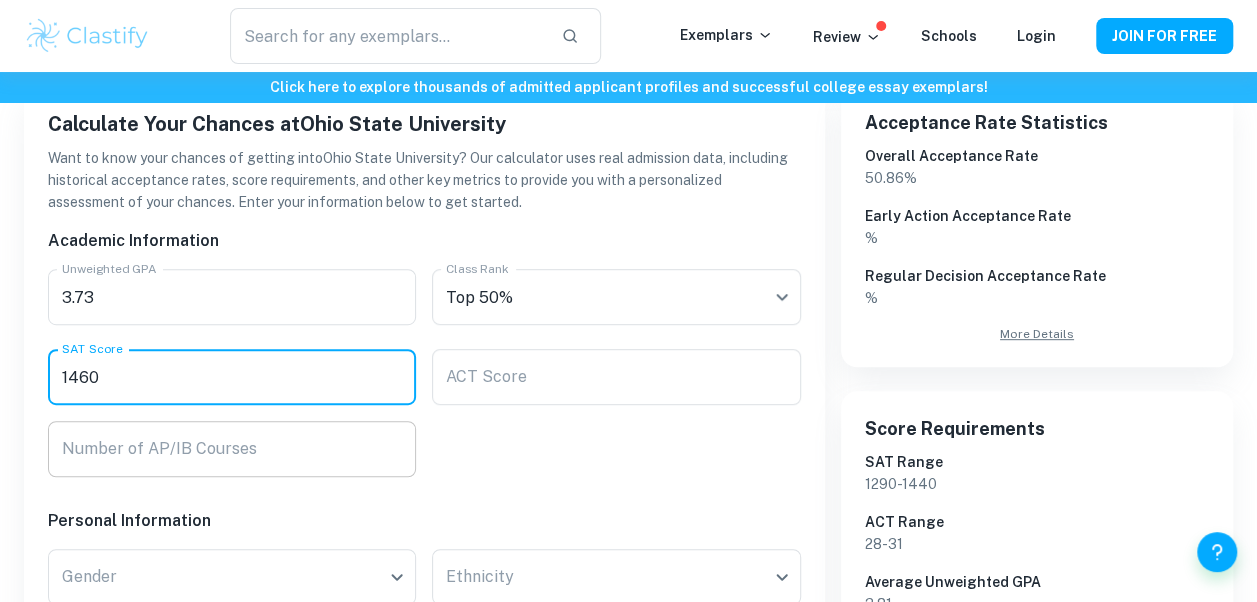 type on "1460" 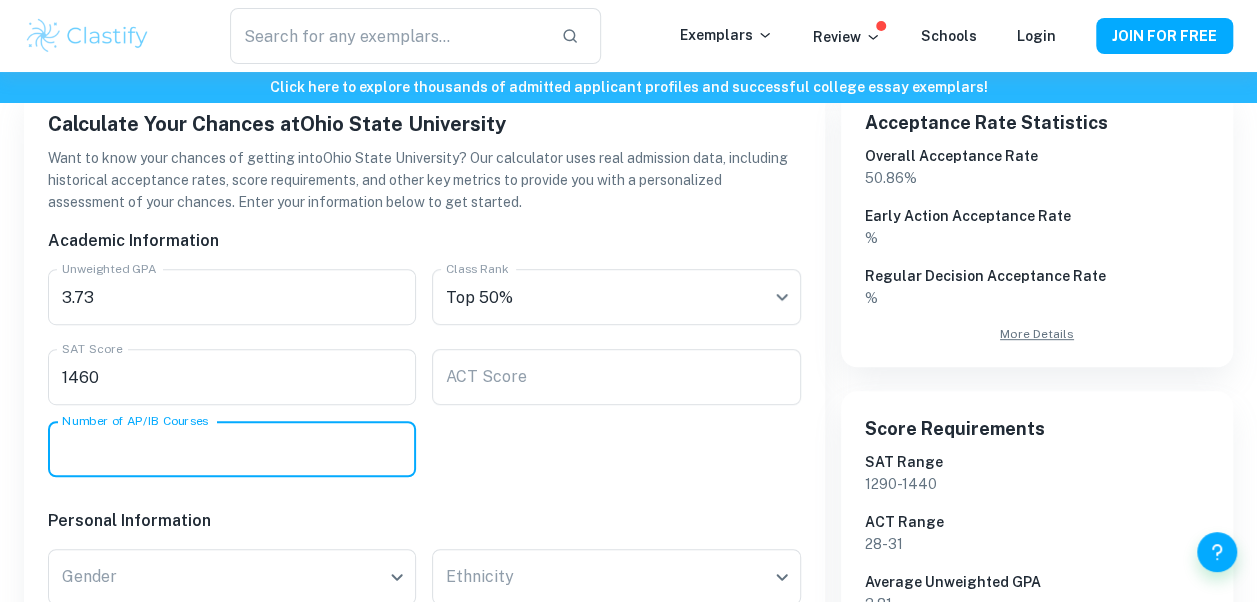 click on "Number of AP/IB Courses" at bounding box center [232, 449] 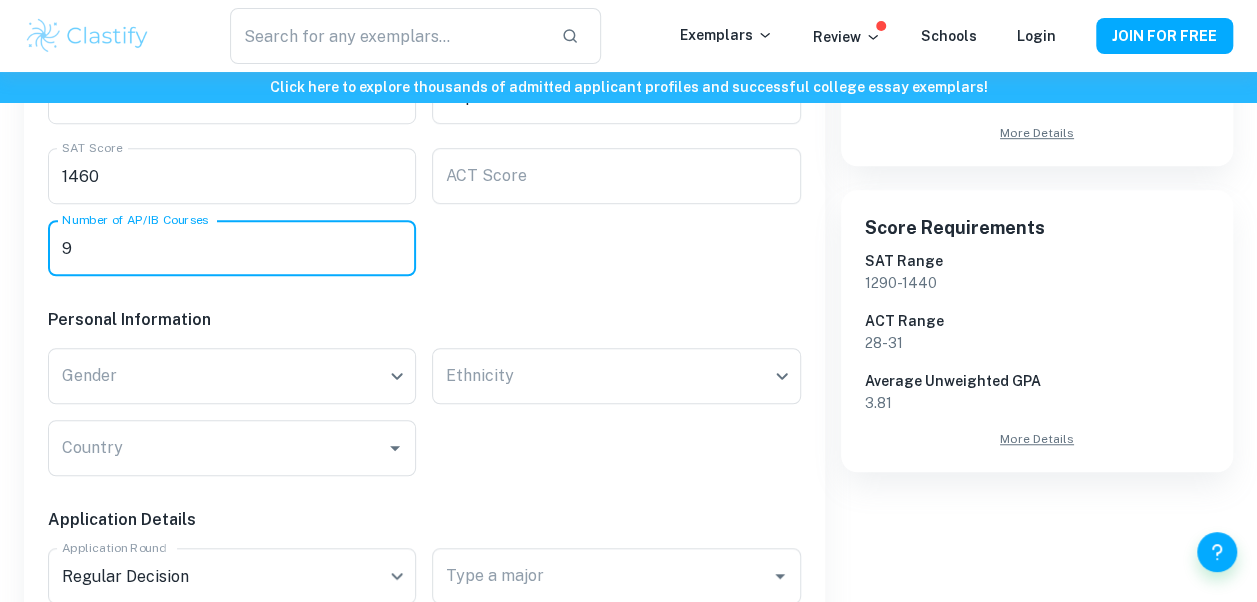 scroll, scrollTop: 553, scrollLeft: 0, axis: vertical 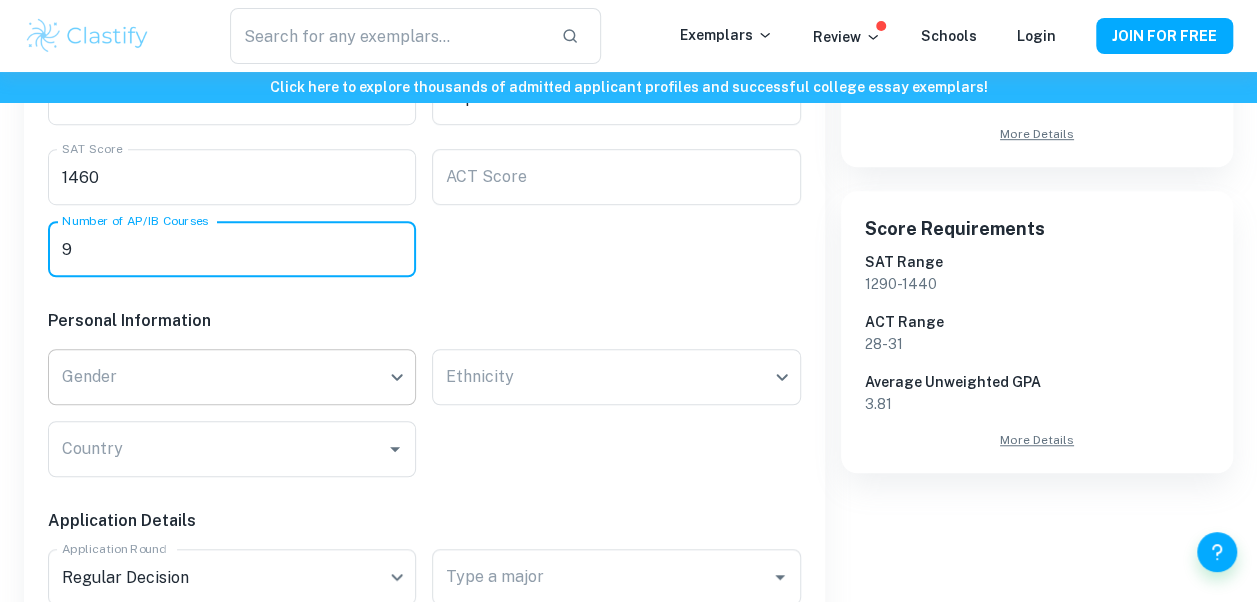 type on "9" 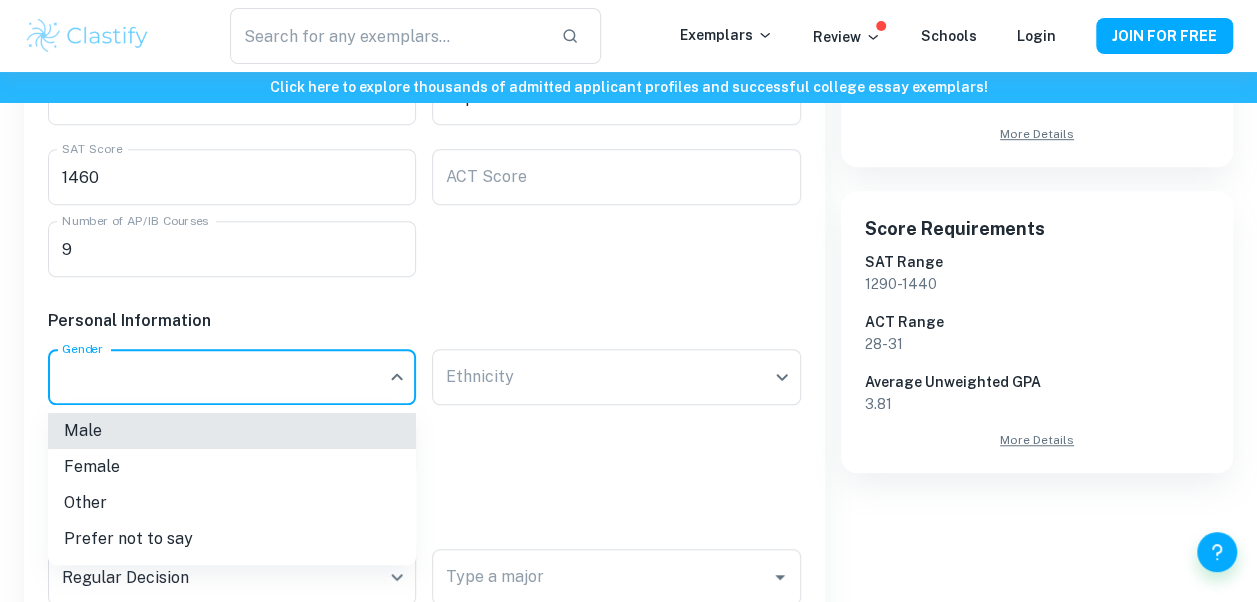 click on "We value your privacy We use cookies to enhance your browsing experience, serve personalised ads or content, and analyse our traffic. By clicking "Accept All", you consent to our use of cookies.   Cookie Policy Customise   Reject All   Accept All   Customise Consent Preferences   We use cookies to help you navigate efficiently and perform certain functions. You will find detailed information about all cookies under each consent category below. The cookies that are categorised as "Necessary" are stored on your browser as they are essential for enabling the basic functionalities of the site. ...  Show more For more information on how Google's third-party cookies operate and handle your data, see:   Google Privacy Policy Necessary Always Active Necessary cookies are required to enable the basic features of this site, such as providing secure log-in or adjusting your consent preferences. These cookies do not store any personally identifiable data. Functional Analytics Performance Advertisement Uncategorised" at bounding box center [628, -180] 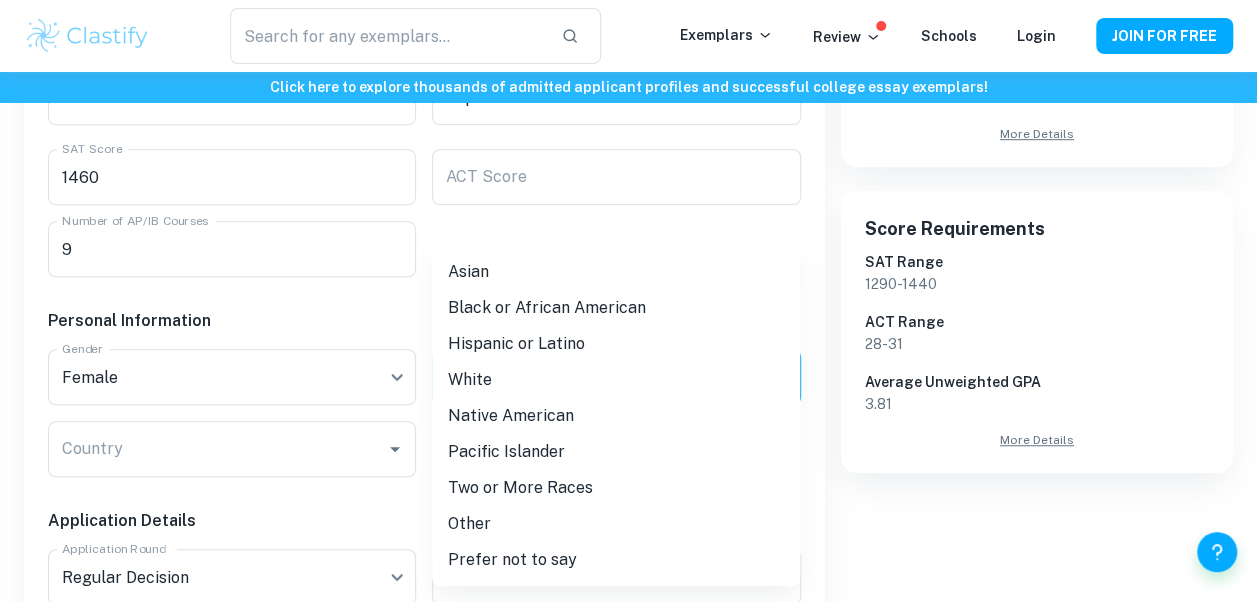 click on "We value your privacy We use cookies to enhance your browsing experience, serve personalised ads or content, and analyse our traffic. By clicking "Accept All", you consent to our use of cookies.   Cookie Policy Customise   Reject All   Accept All   Customise Consent Preferences   We use cookies to help you navigate efficiently and perform certain functions. You will find detailed information about all cookies under each consent category below. The cookies that are categorised as "Necessary" are stored on your browser as they are essential for enabling the basic functionalities of the site. ...  Show more For more information on how Google's third-party cookies operate and handle your data, see:   Google Privacy Policy Necessary Always Active Necessary cookies are required to enable the basic features of this site, such as providing secure log-in or adjusting your consent preferences. These cookies do not store any personally identifiable data. Functional Analytics Performance Advertisement Uncategorised" at bounding box center [628, -180] 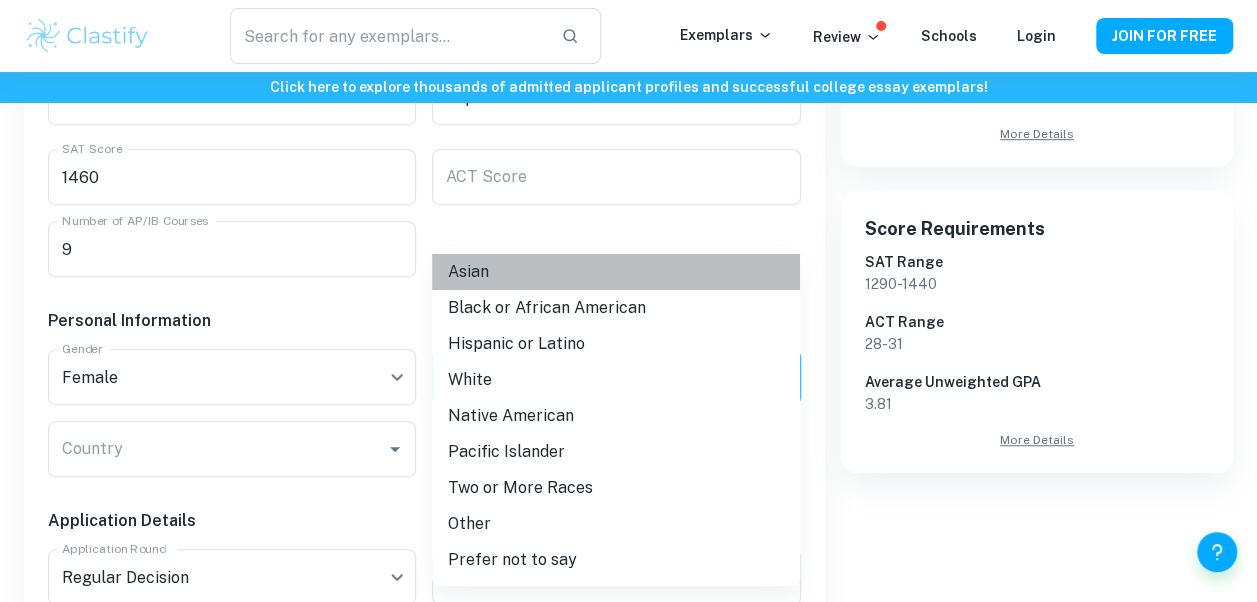 click on "Asian" at bounding box center (616, 272) 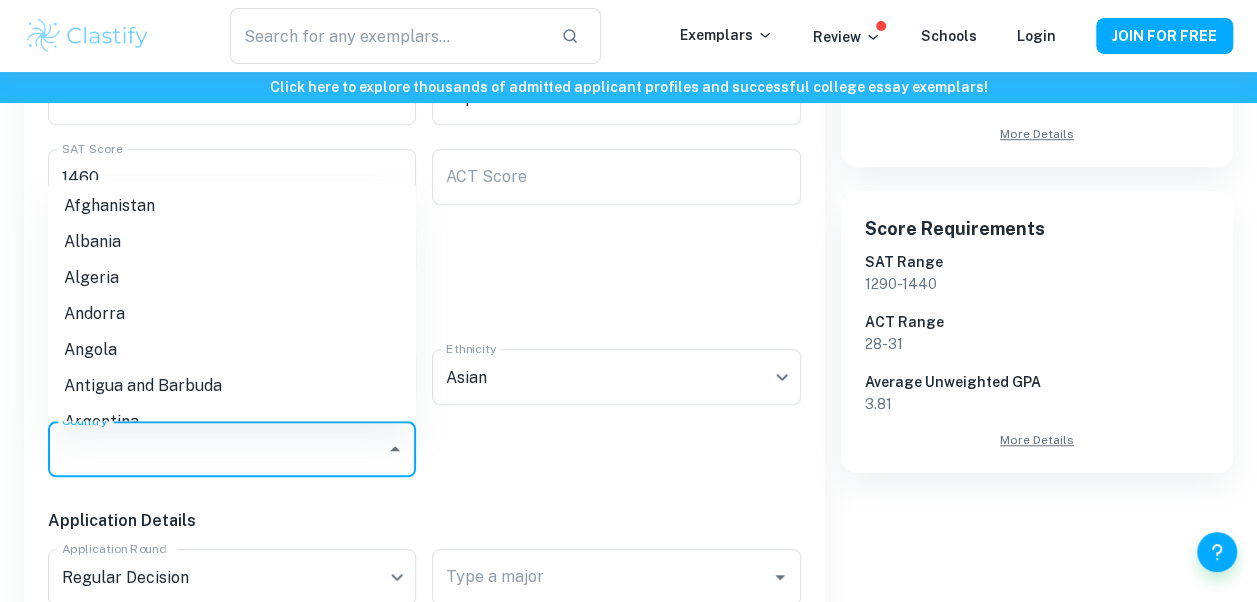 click on "Country" at bounding box center (217, 449) 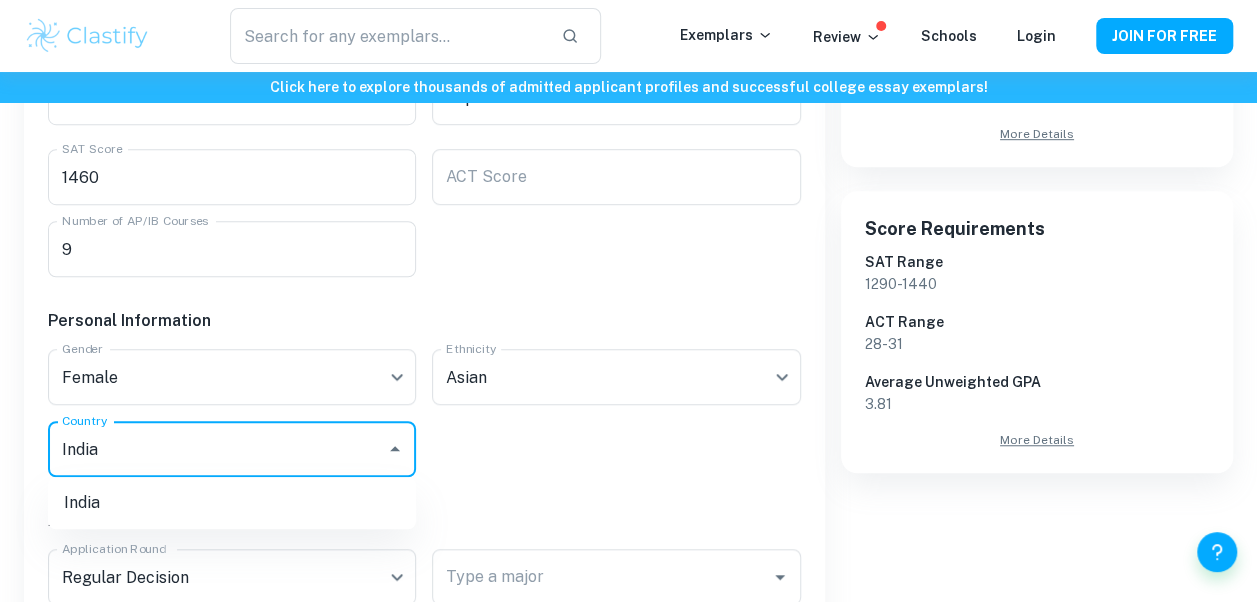 click on "India" at bounding box center (232, 503) 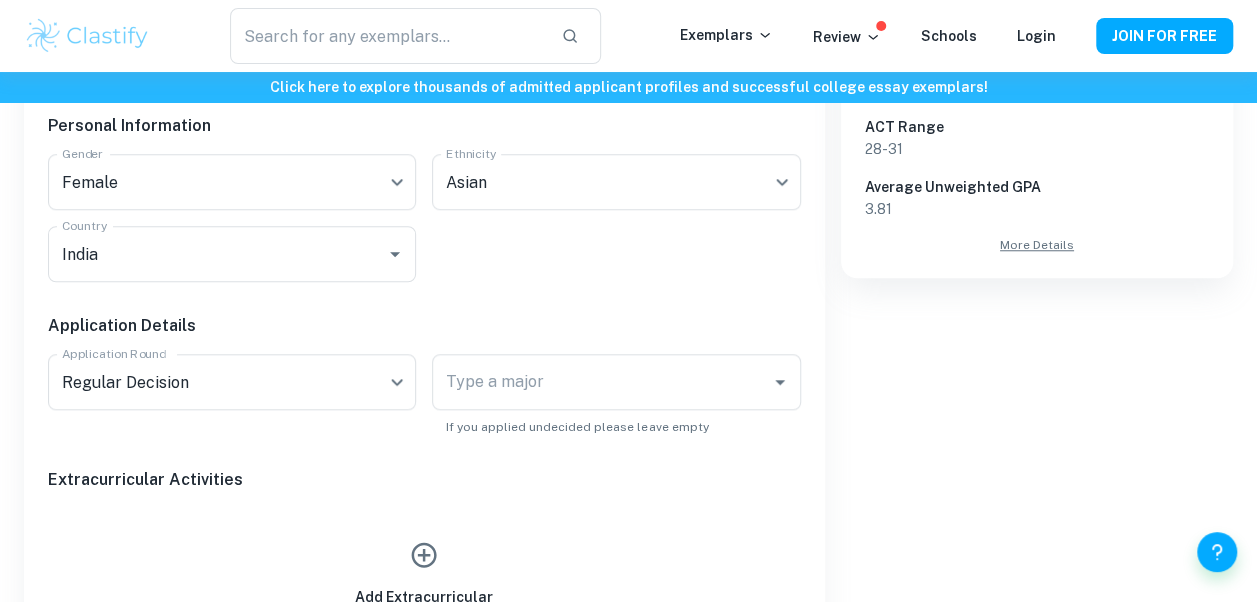 scroll, scrollTop: 749, scrollLeft: 0, axis: vertical 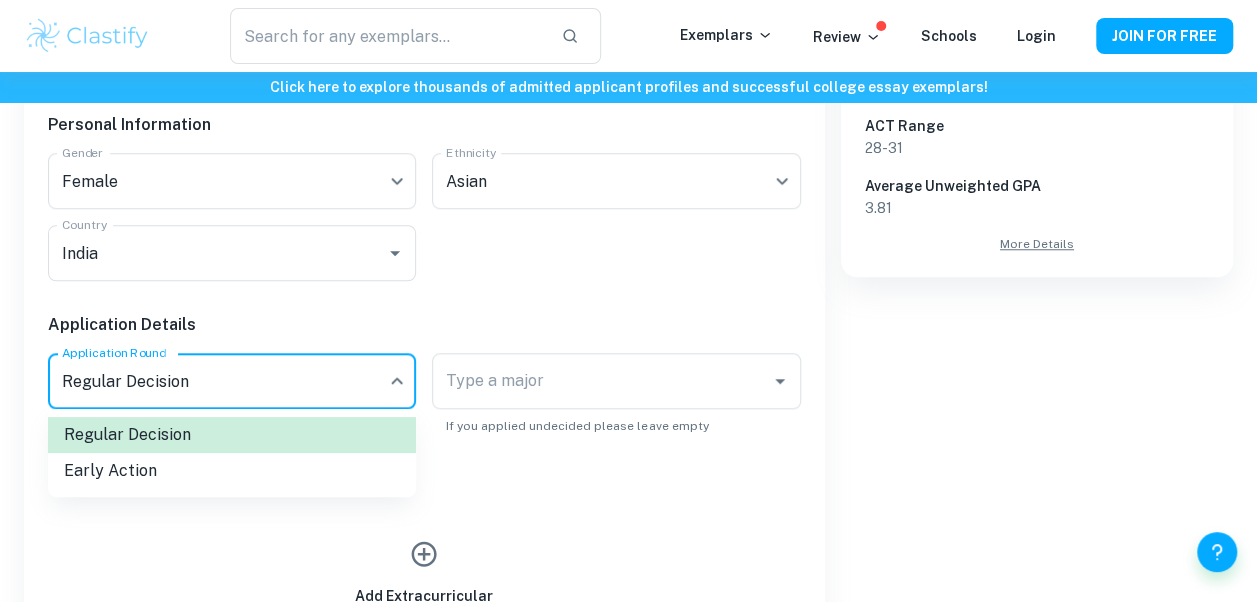 click on "We value your privacy We use cookies to enhance your browsing experience, serve personalised ads or content, and analyse our traffic. By clicking "Accept All", you consent to our use of cookies.   Cookie Policy Customise   Reject All   Accept All   Customise Consent Preferences   We use cookies to help you navigate efficiently and perform certain functions. You will find detailed information about all cookies under each consent category below. The cookies that are categorised as "Necessary" are stored on your browser as they are essential for enabling the basic functionalities of the site. ...  Show more For more information on how Google's third-party cookies operate and handle your data, see:   Google Privacy Policy Necessary Always Active Necessary cookies are required to enable the basic features of this site, such as providing secure log-in or adjusting your consent preferences. These cookies do not store any personally identifiable data. Functional Analytics Performance Advertisement Uncategorised" at bounding box center (628, -376) 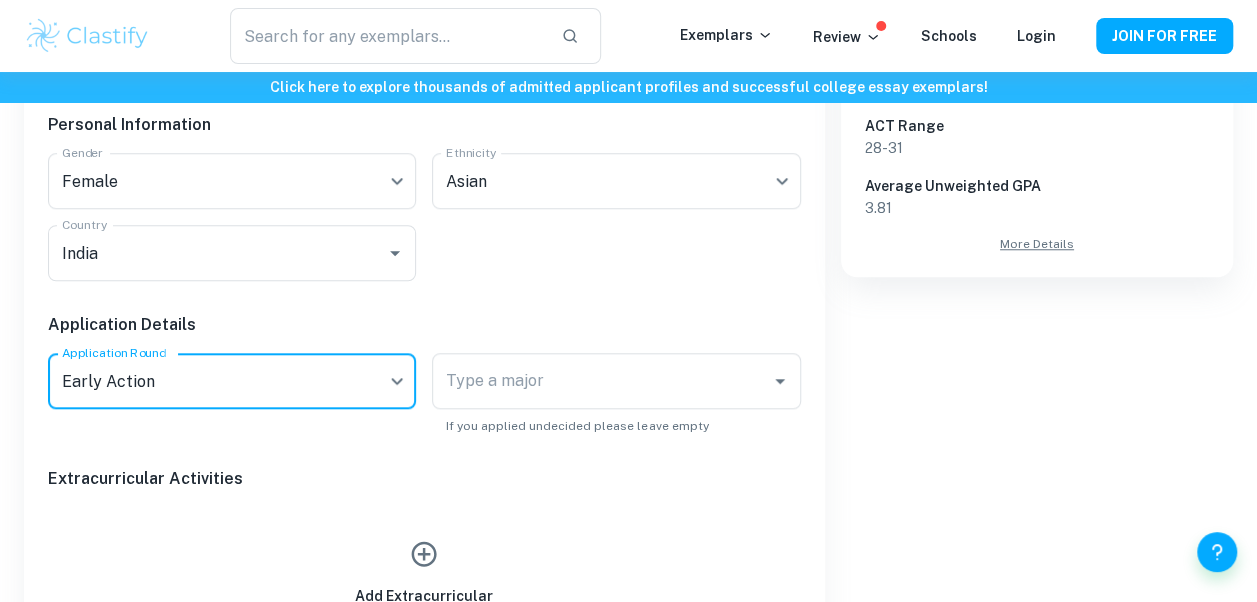 type on "EA" 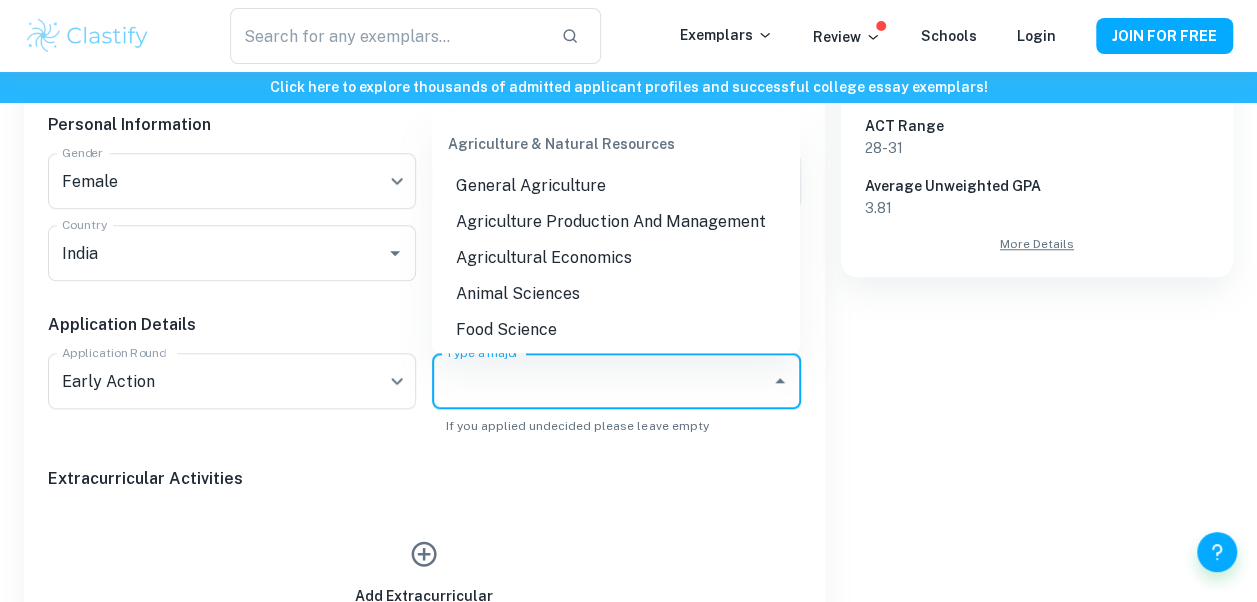 click on "Type a major" at bounding box center (601, 381) 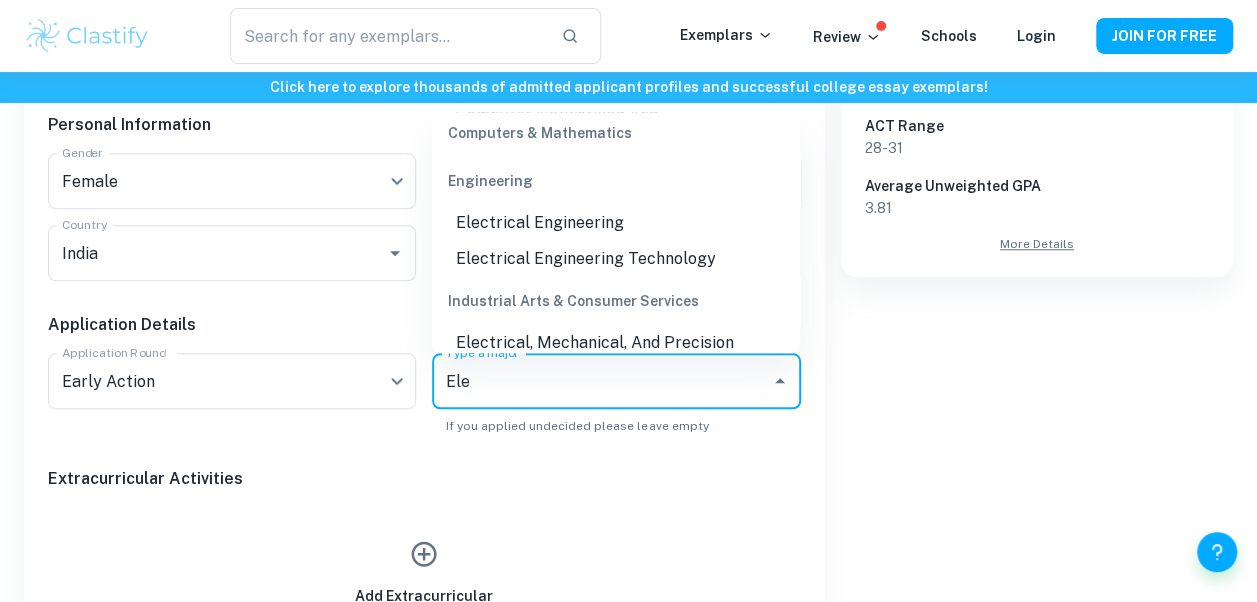 scroll, scrollTop: 0, scrollLeft: 0, axis: both 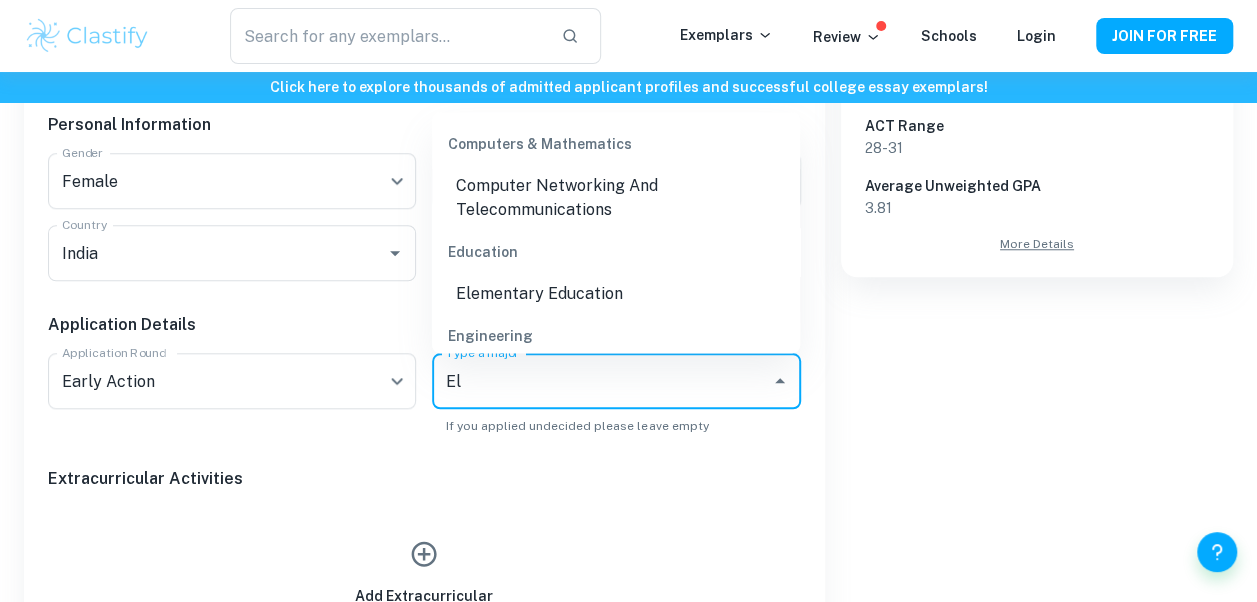 type on "E" 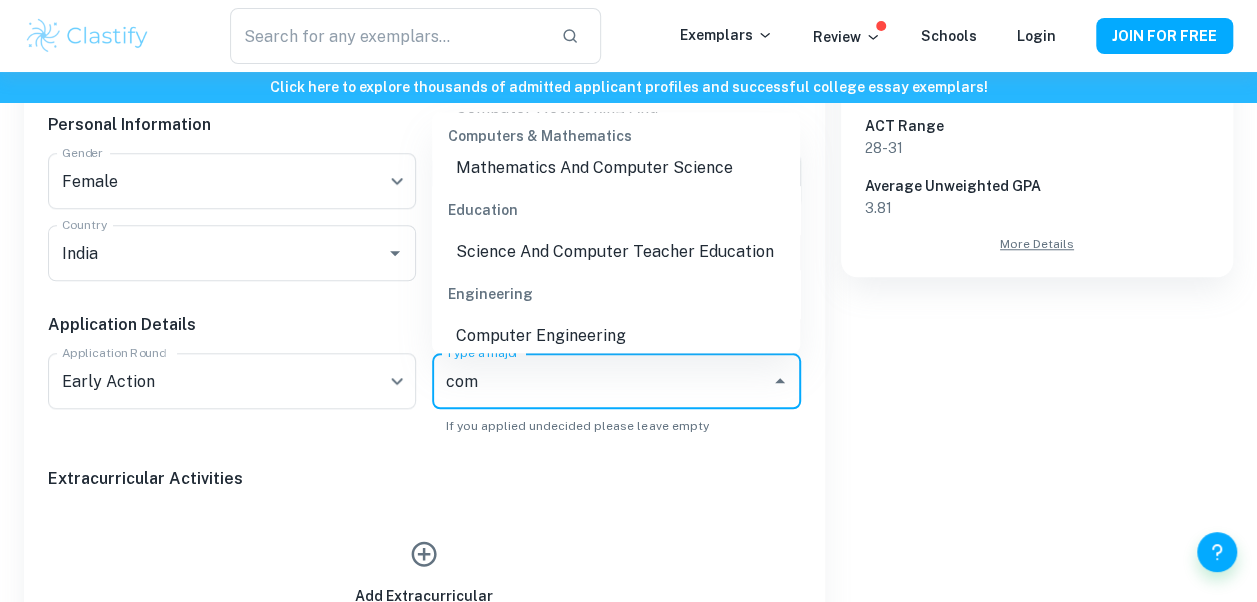 scroll, scrollTop: 627, scrollLeft: 0, axis: vertical 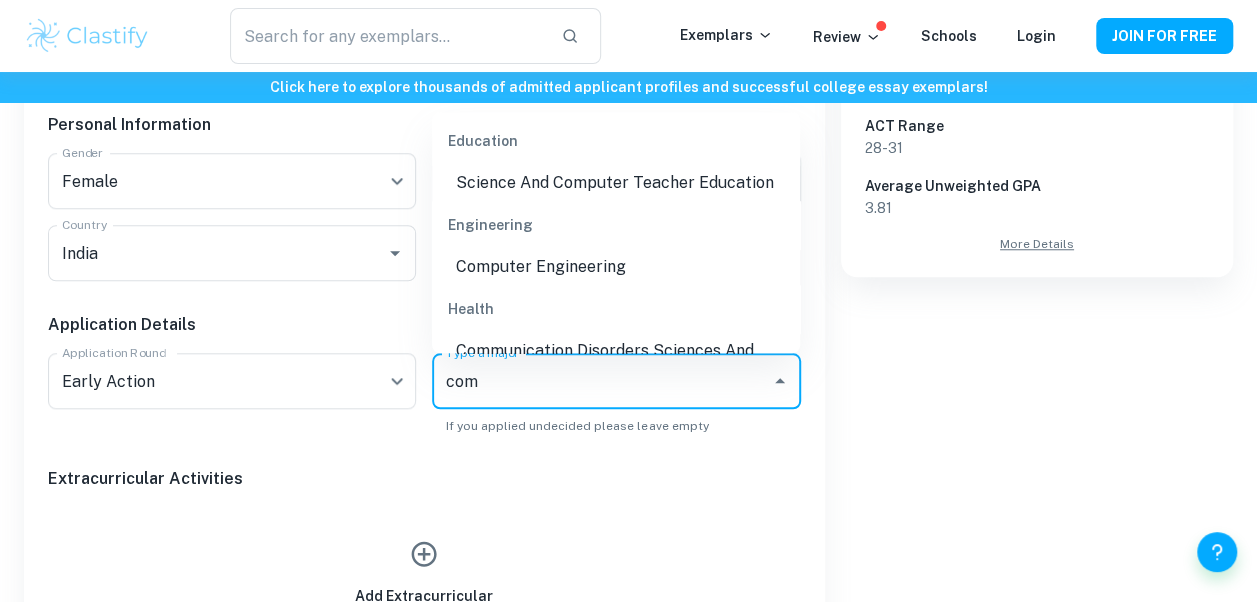 click on "Computer Engineering" at bounding box center [616, 267] 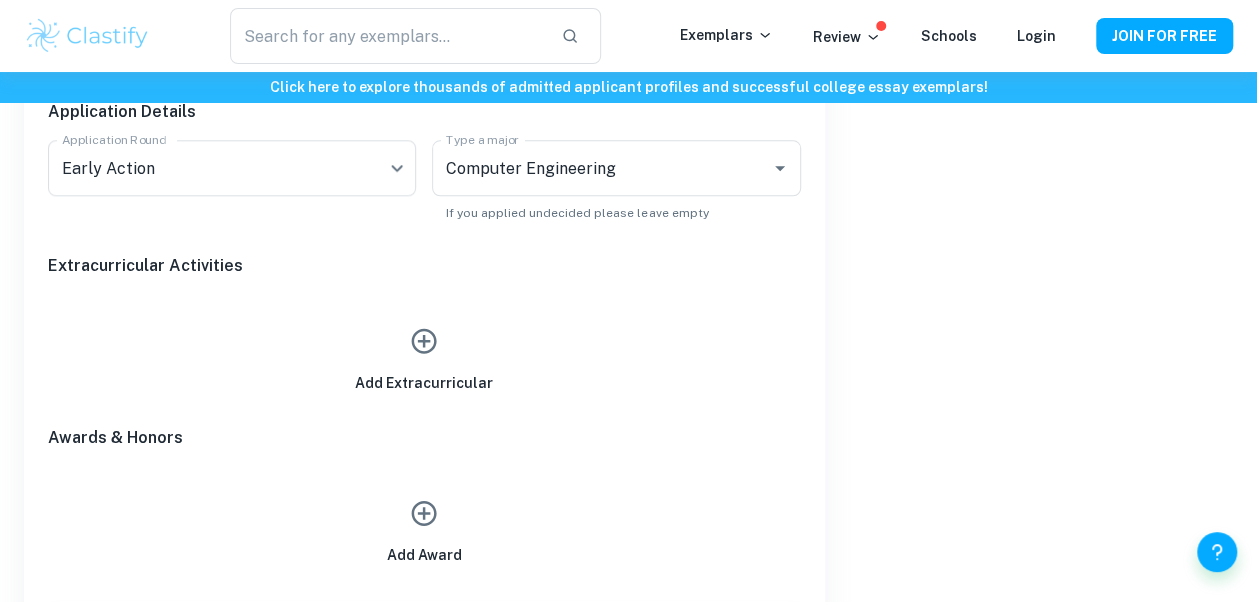 scroll, scrollTop: 969, scrollLeft: 0, axis: vertical 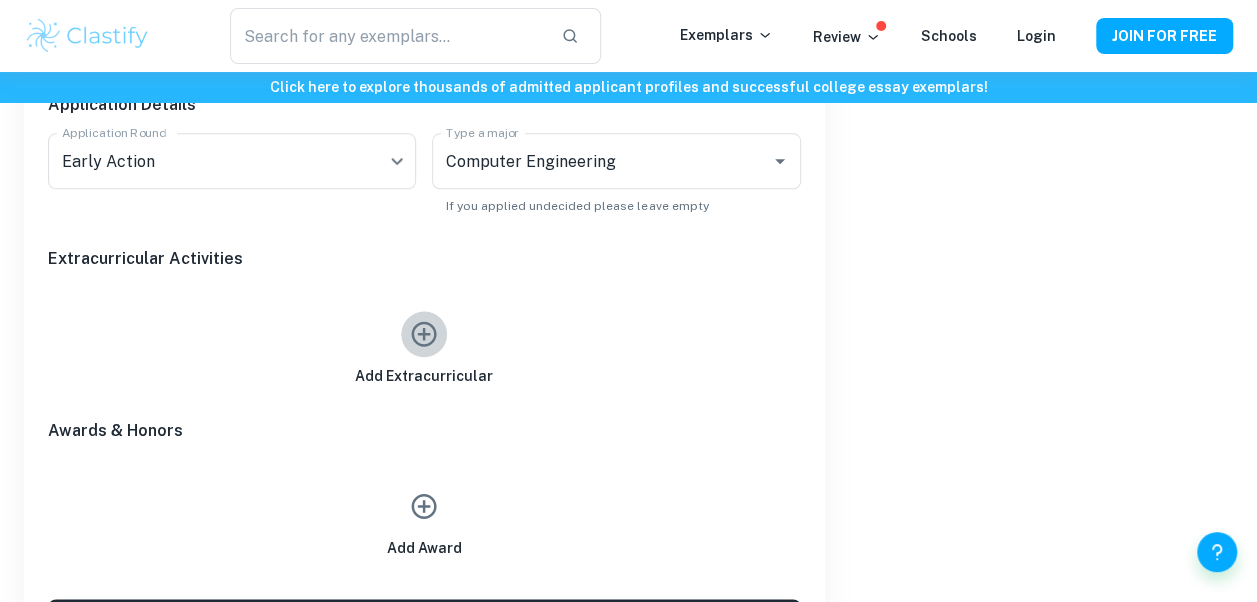 click 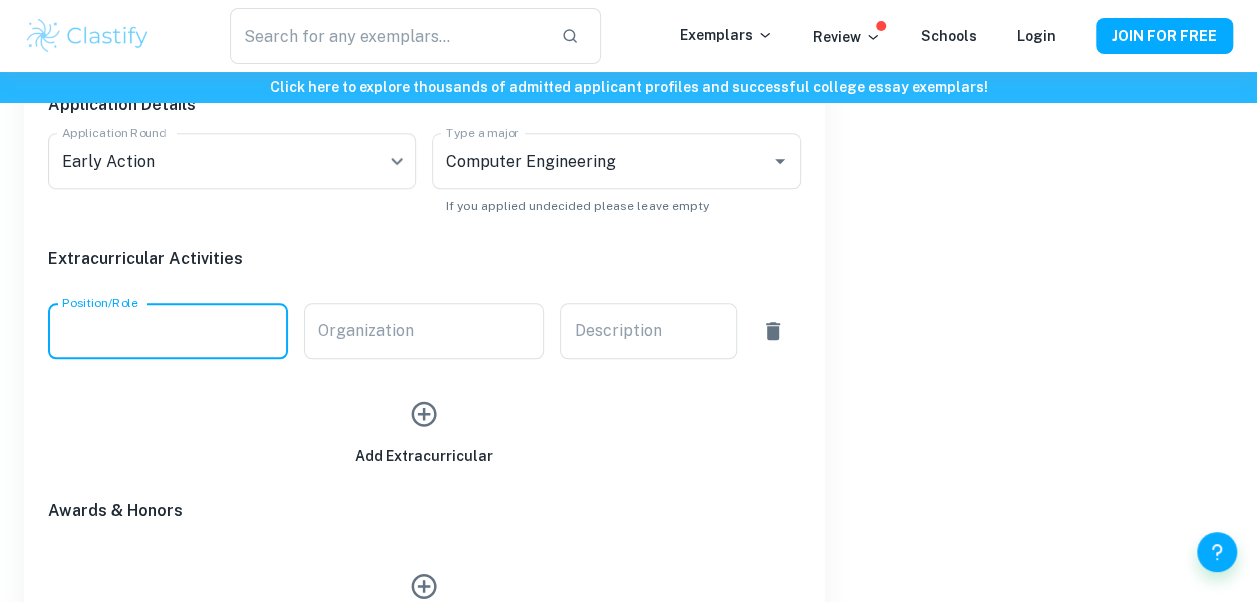 click on "Position/Role" at bounding box center (168, 331) 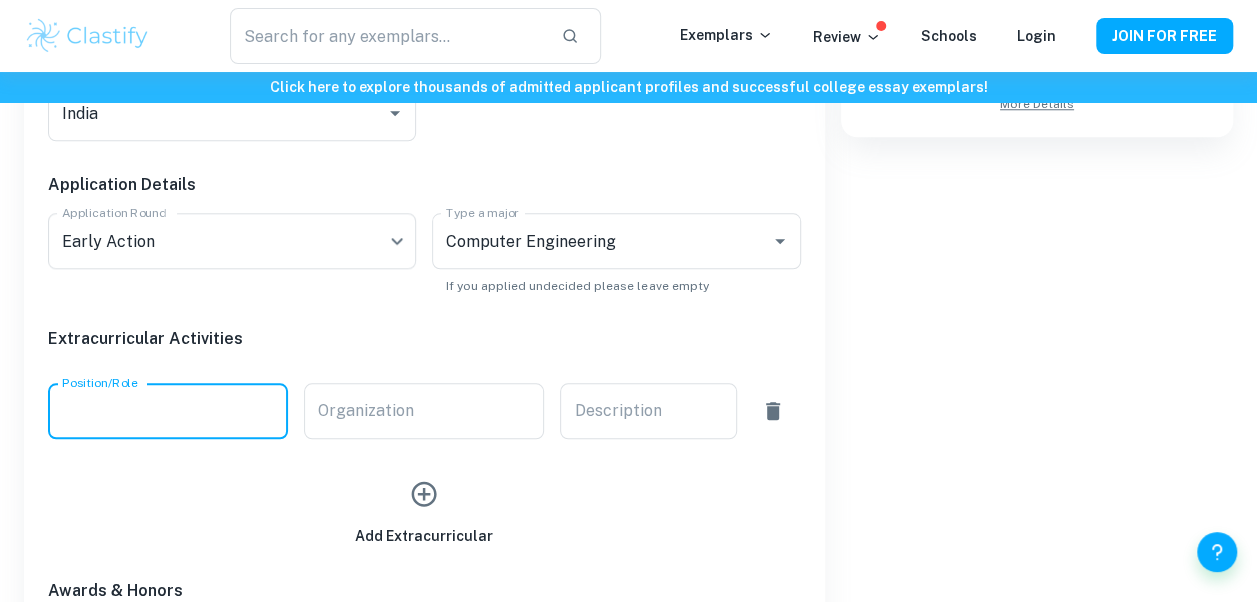 scroll, scrollTop: 697, scrollLeft: 0, axis: vertical 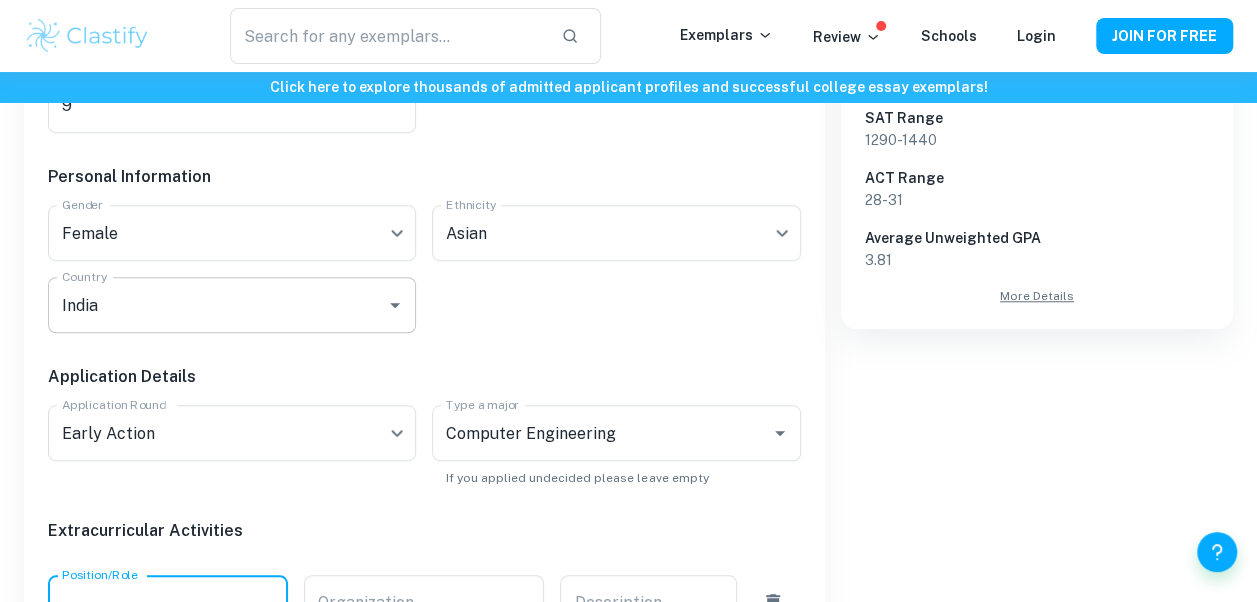 click on "India" at bounding box center [217, 305] 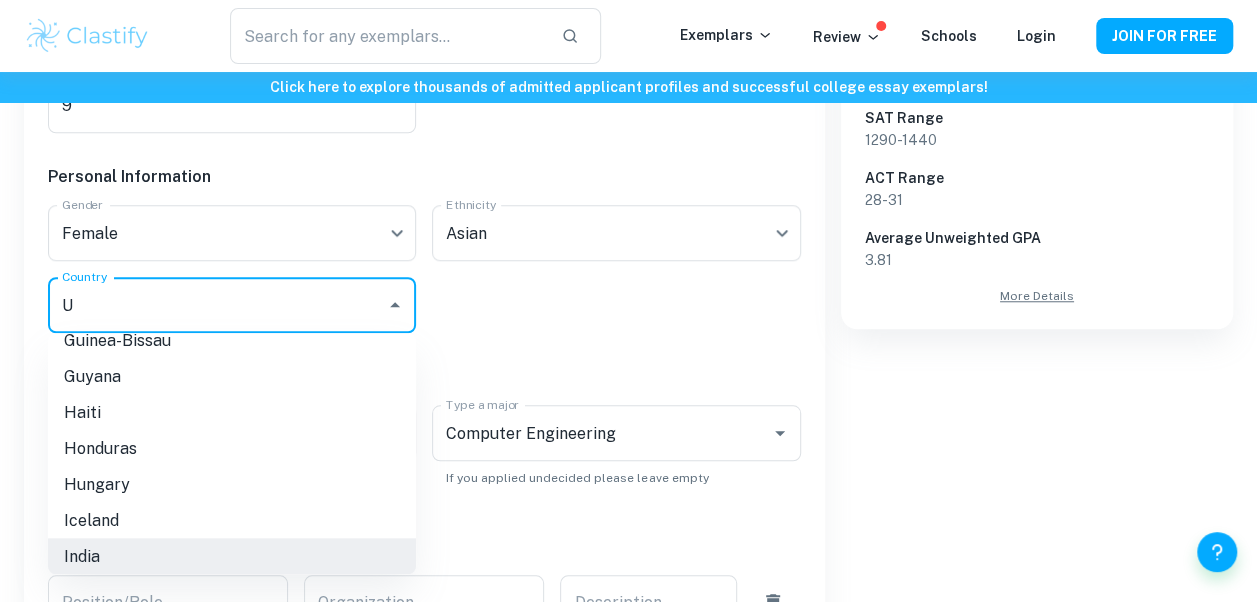 scroll, scrollTop: 0, scrollLeft: 0, axis: both 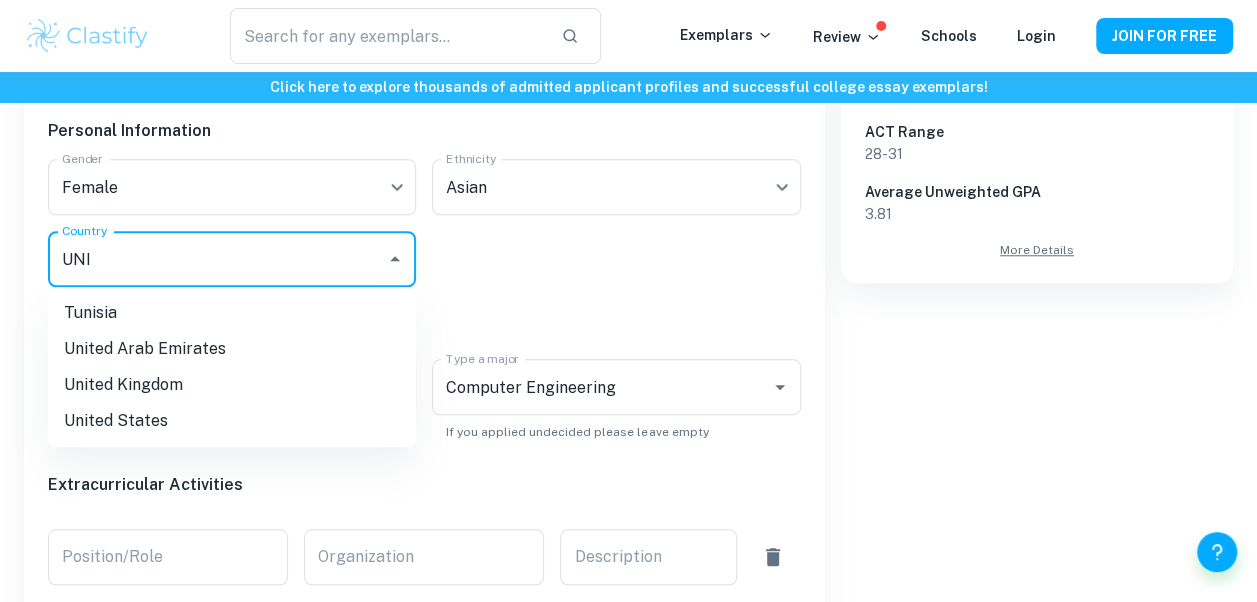 click on "United States" at bounding box center (232, 421) 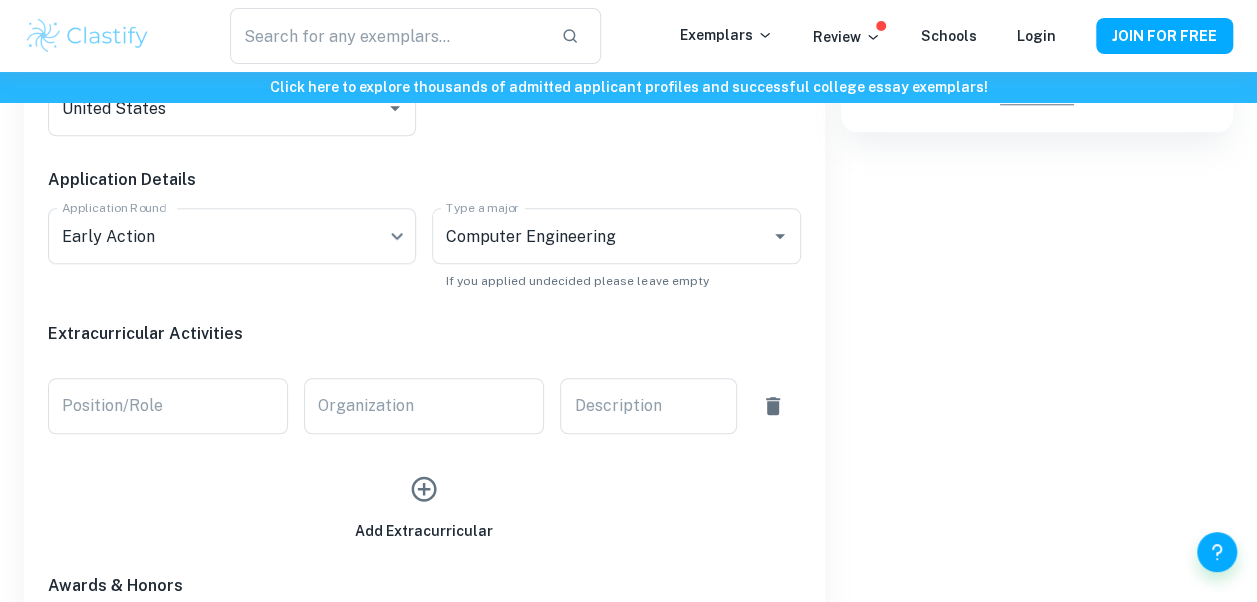 scroll, scrollTop: 895, scrollLeft: 0, axis: vertical 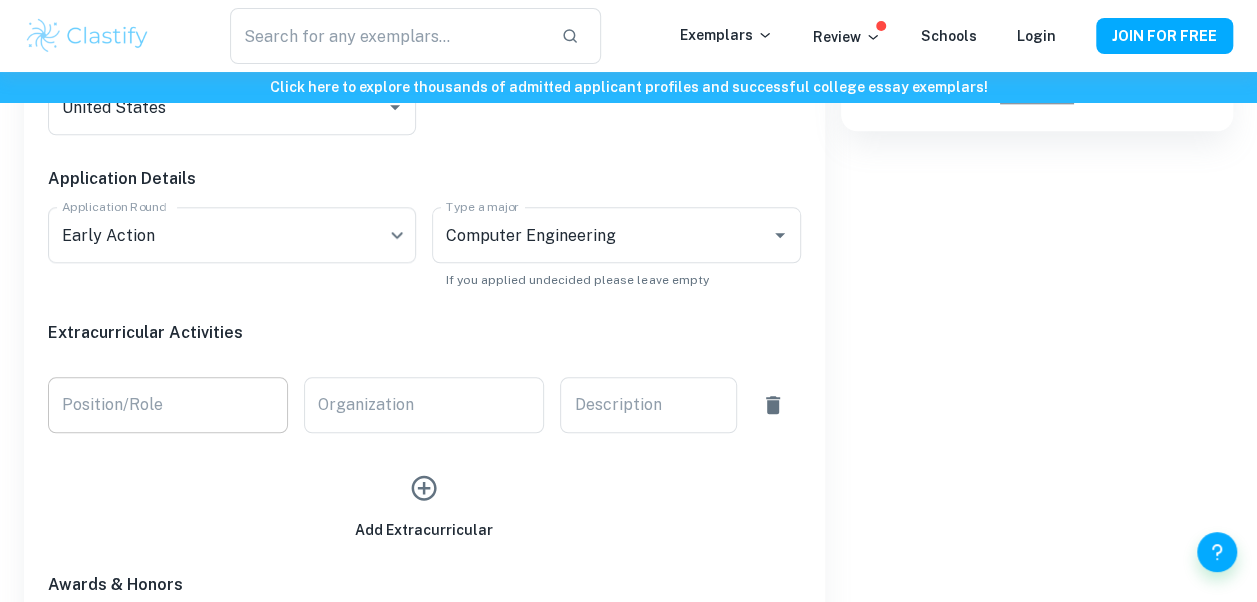 click on "Position/Role" at bounding box center (168, 405) 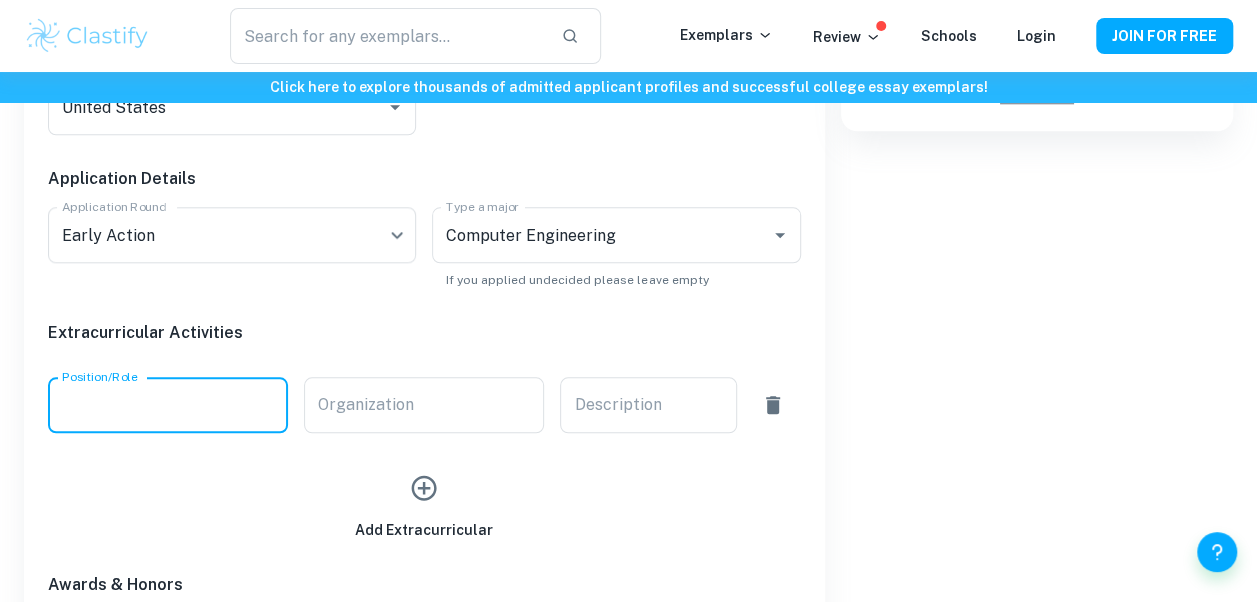 click on "Add Extracurricular" at bounding box center [416, 487] 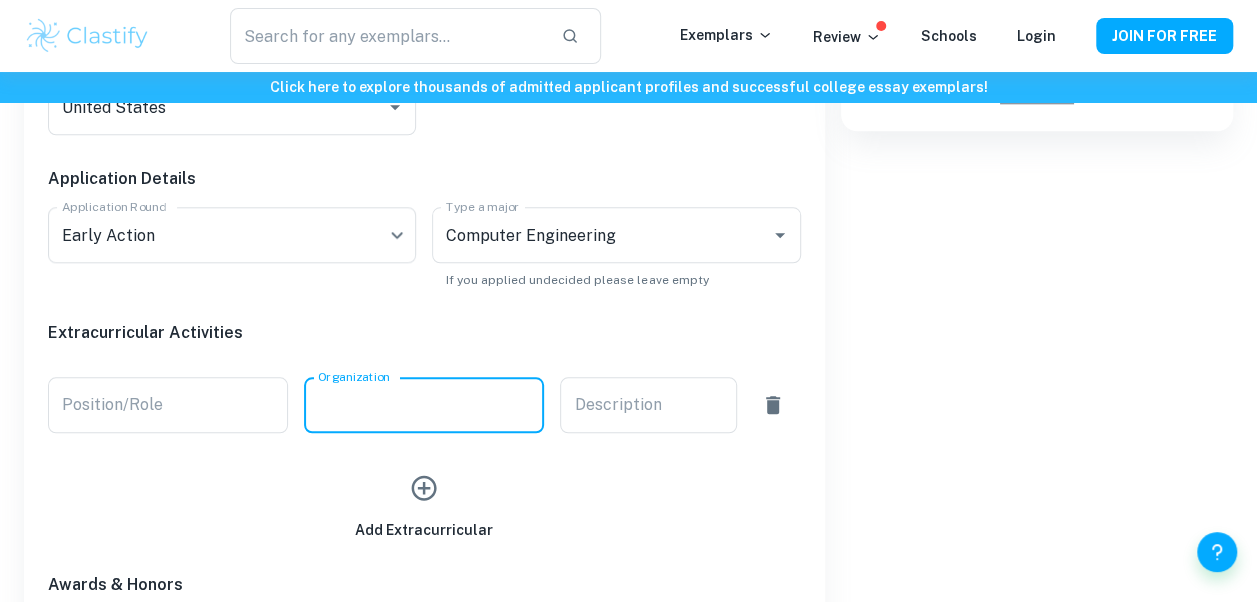 click on "Organization" at bounding box center [424, 405] 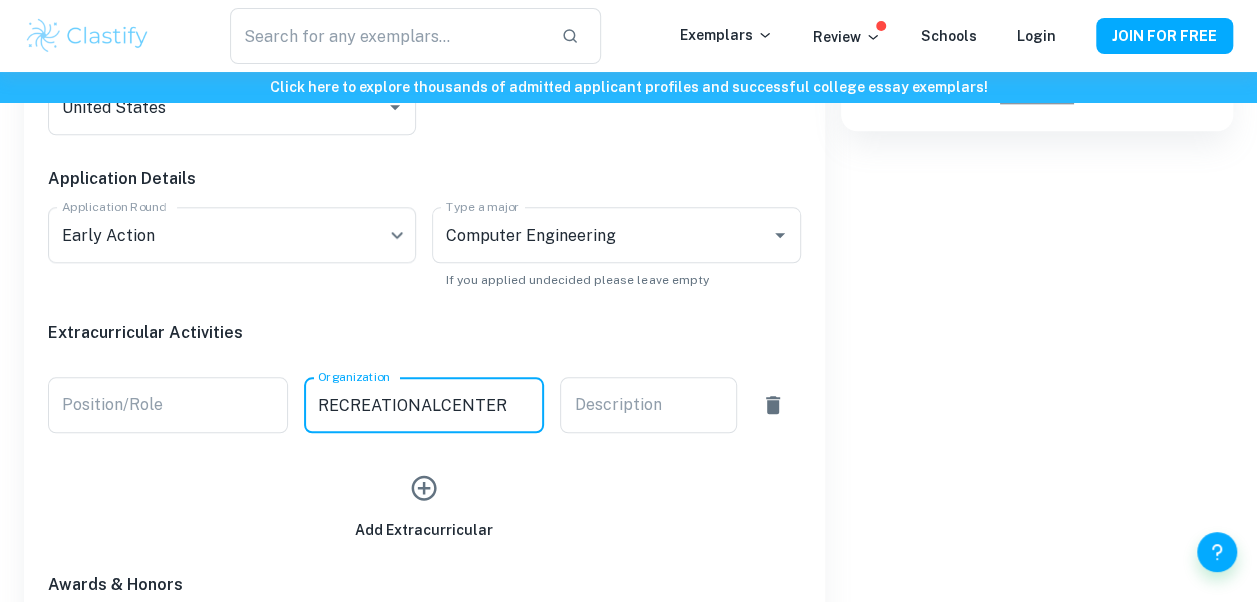 click on "RECREATIONALCENTER" at bounding box center [424, 405] 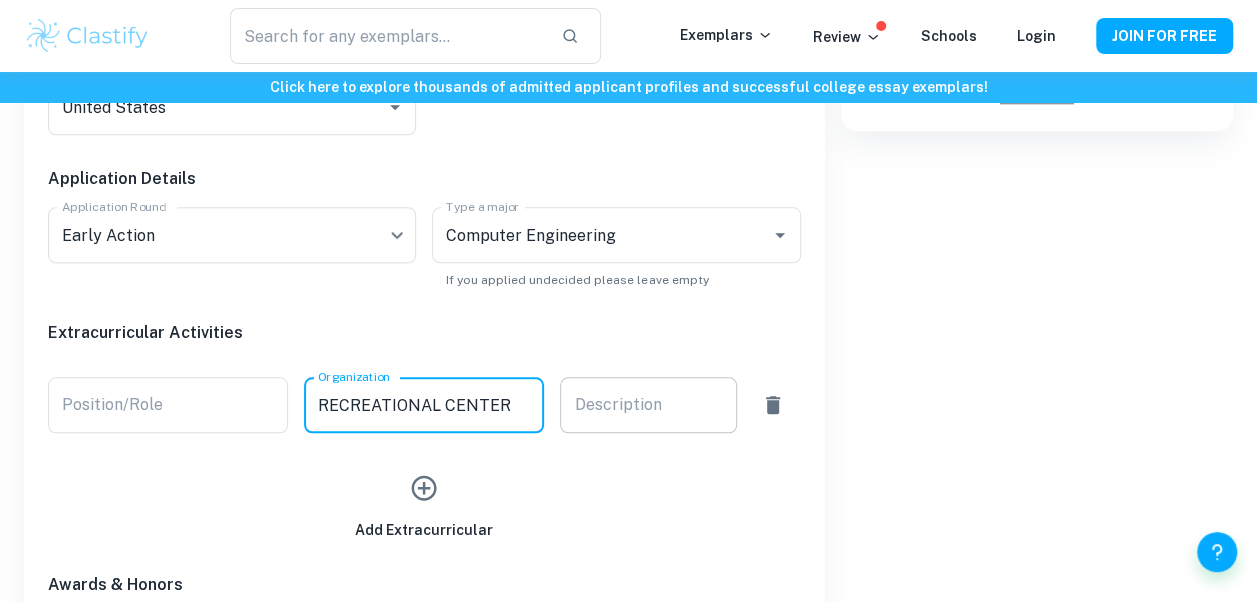 type on "RECREATIONAL CENTER" 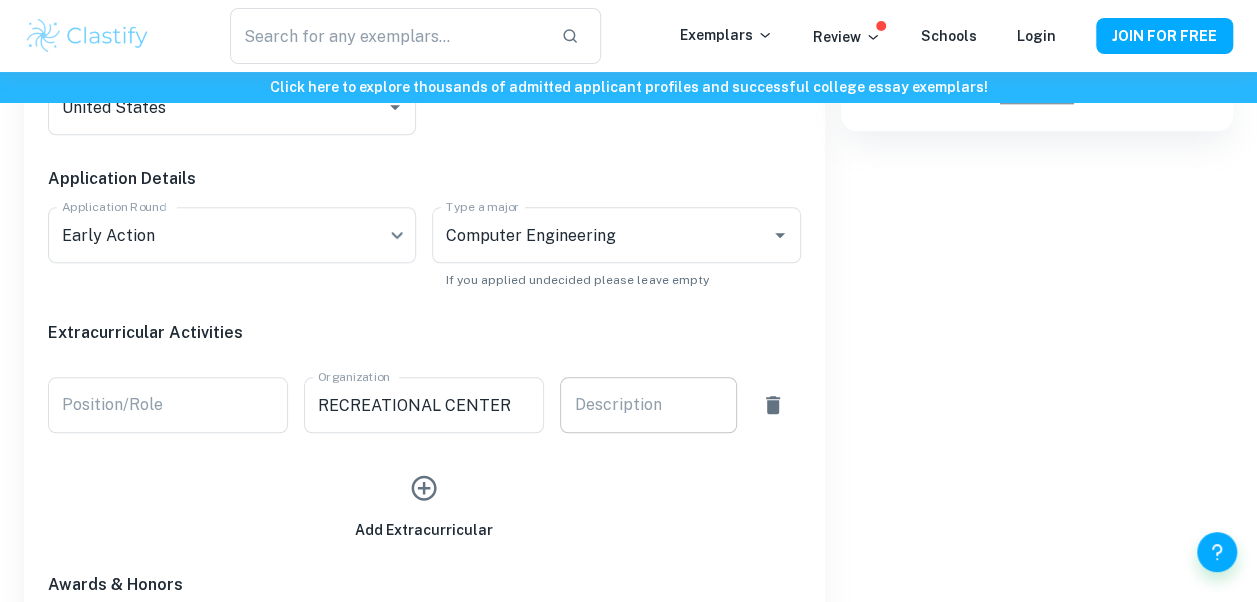 click on "x Description" at bounding box center (648, 405) 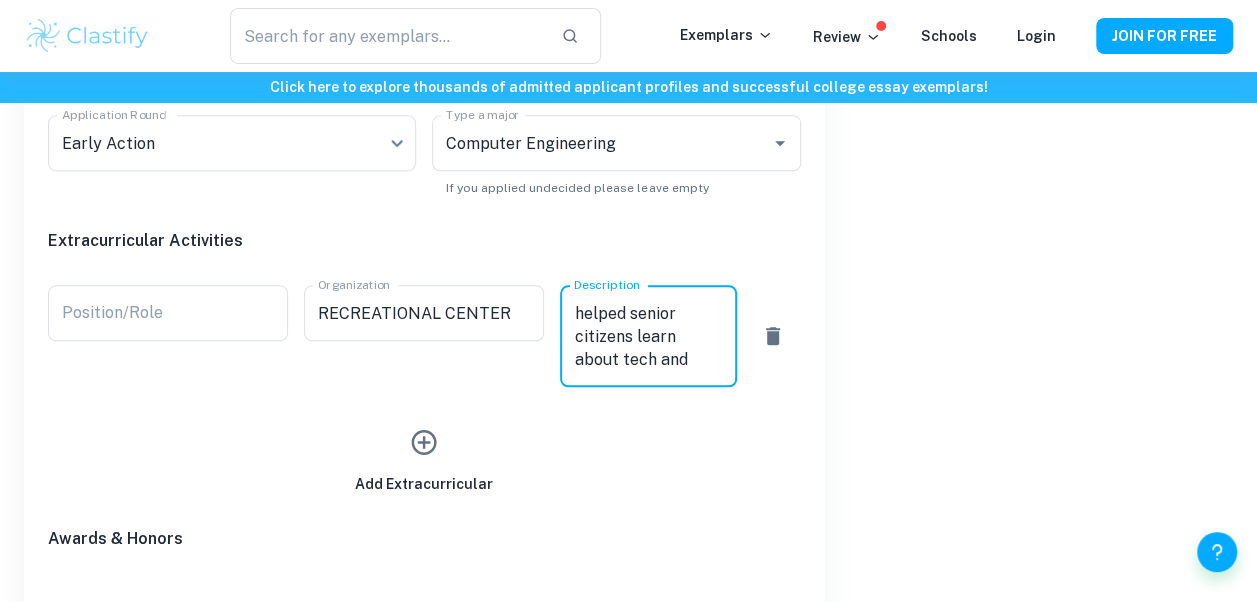 scroll, scrollTop: 988, scrollLeft: 0, axis: vertical 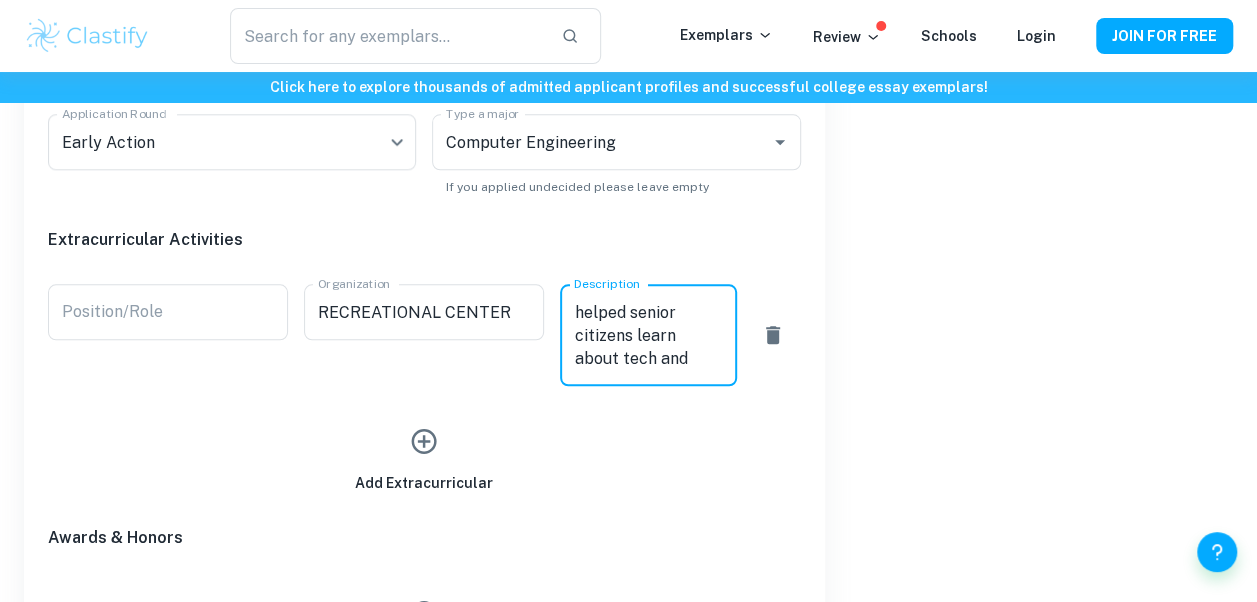 type on "helped senior citizens learn about tech and scams" 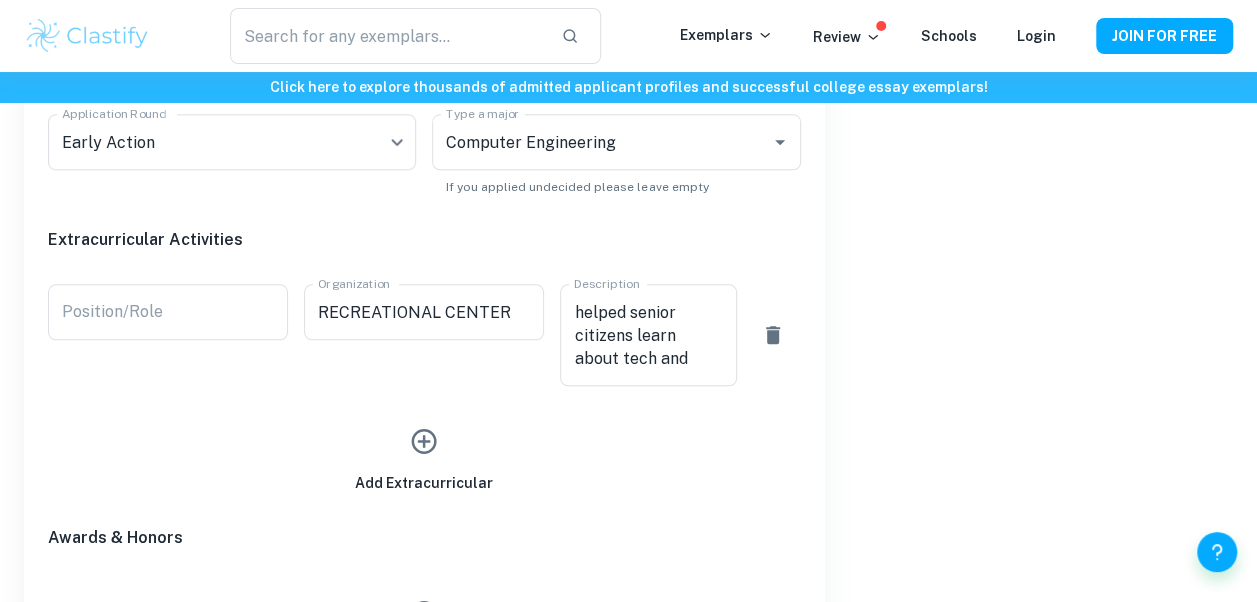 click on "Add Extracurricular" at bounding box center (424, 456) 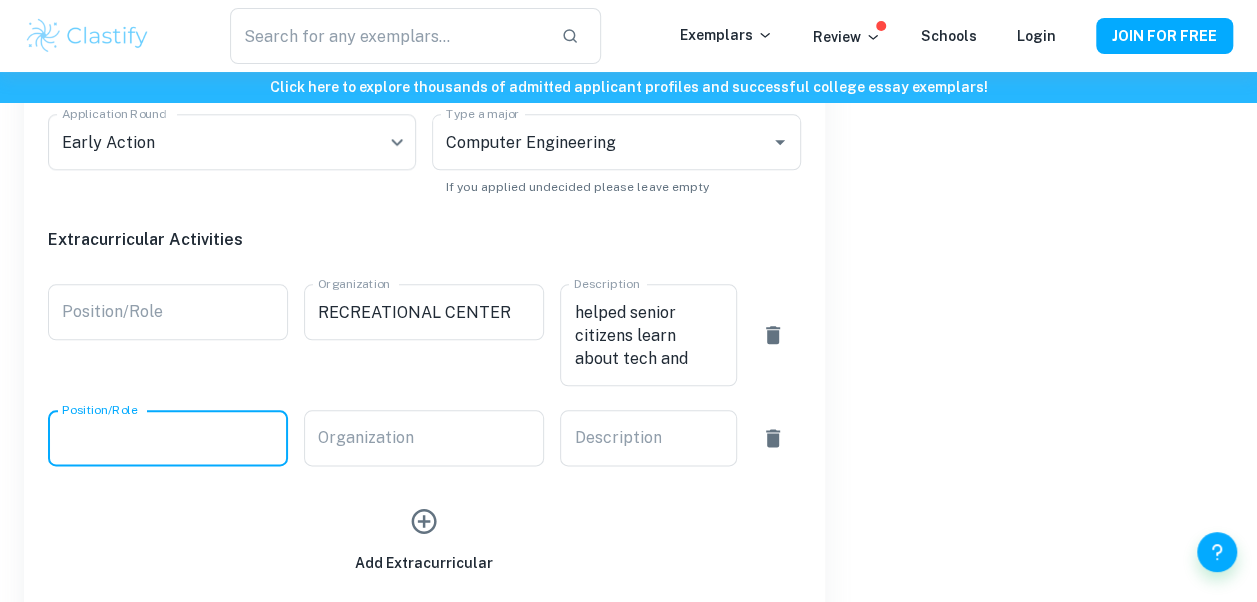 click on "Position/Role" at bounding box center (168, 438) 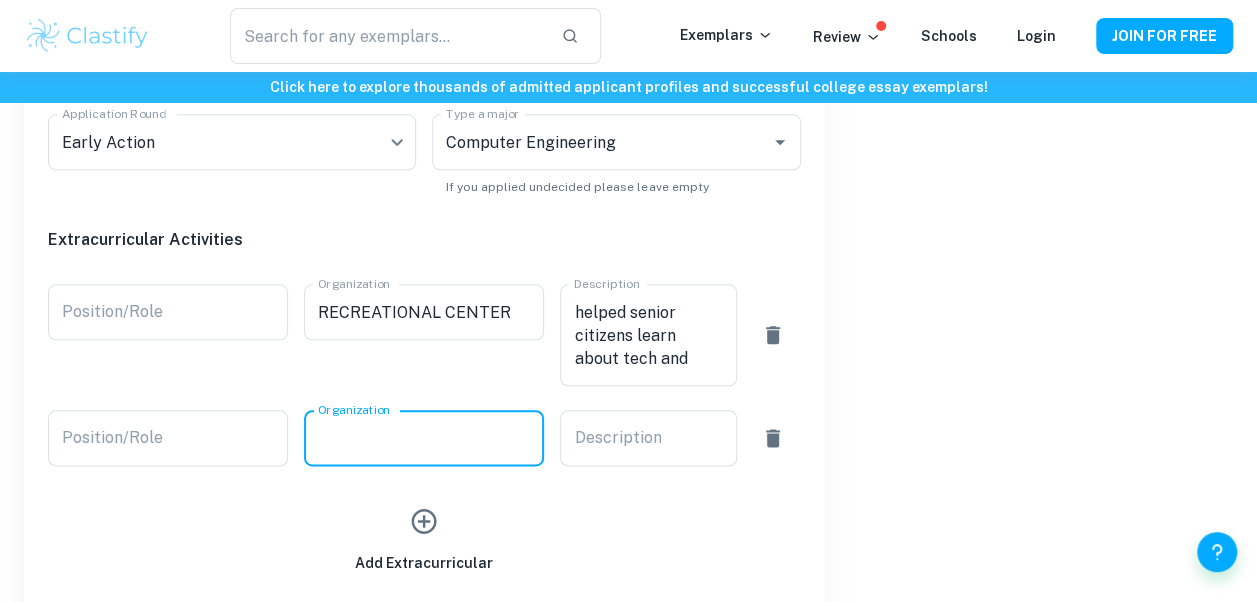 click on "Organization" at bounding box center [424, 438] 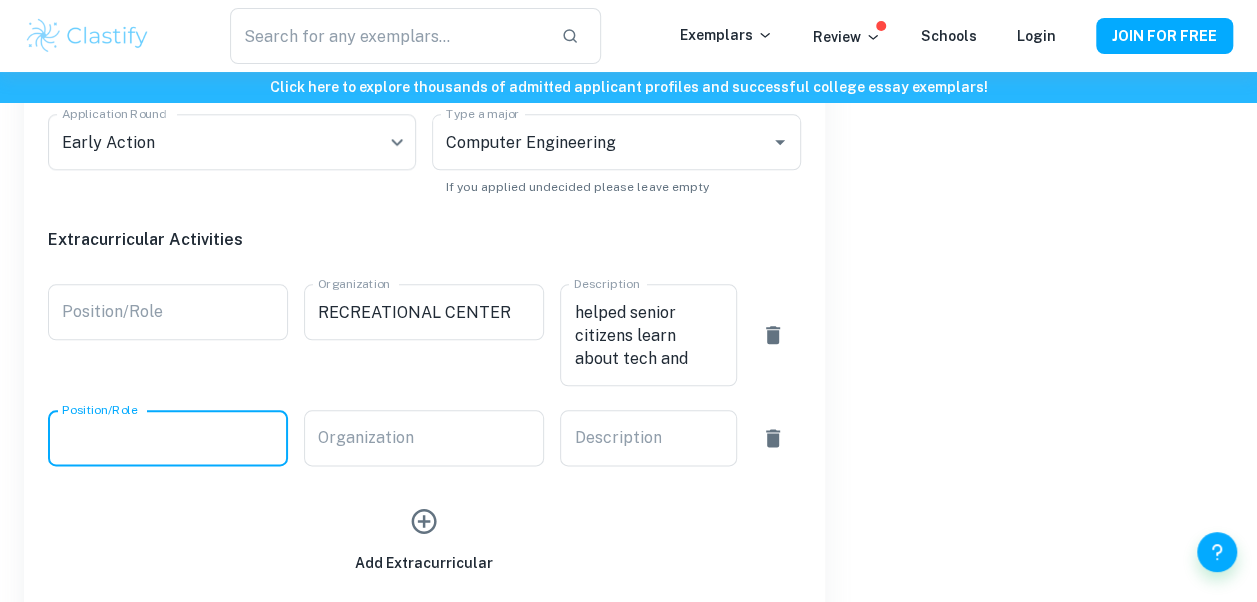 click on "Position/Role" at bounding box center (168, 438) 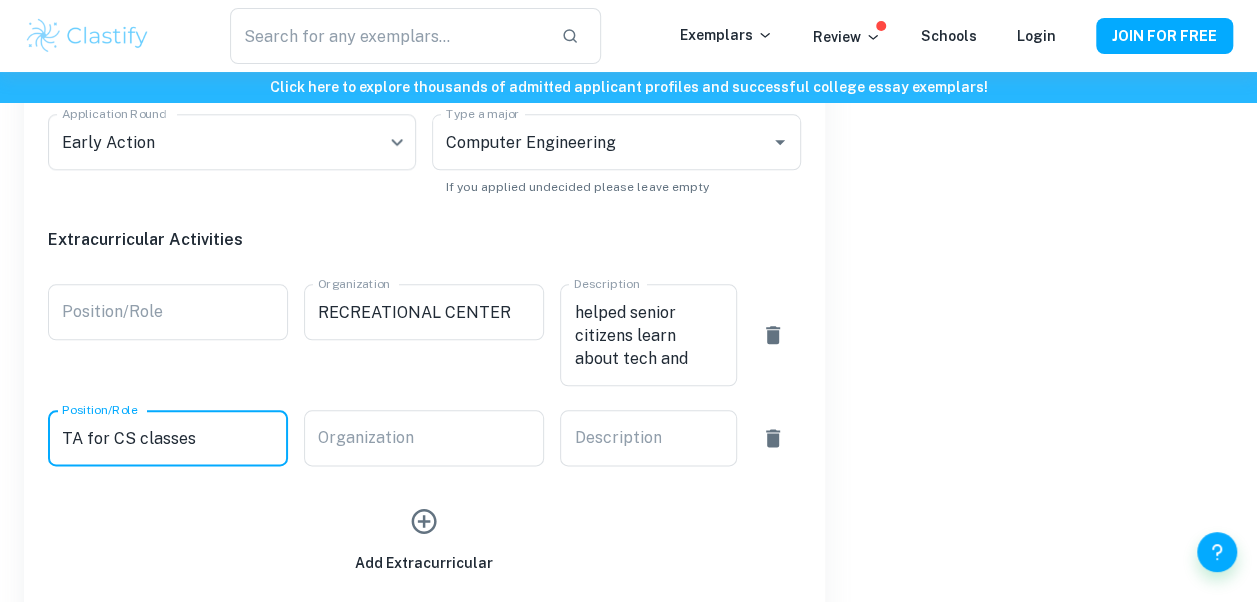 click on "TA for CS classes" at bounding box center [168, 438] 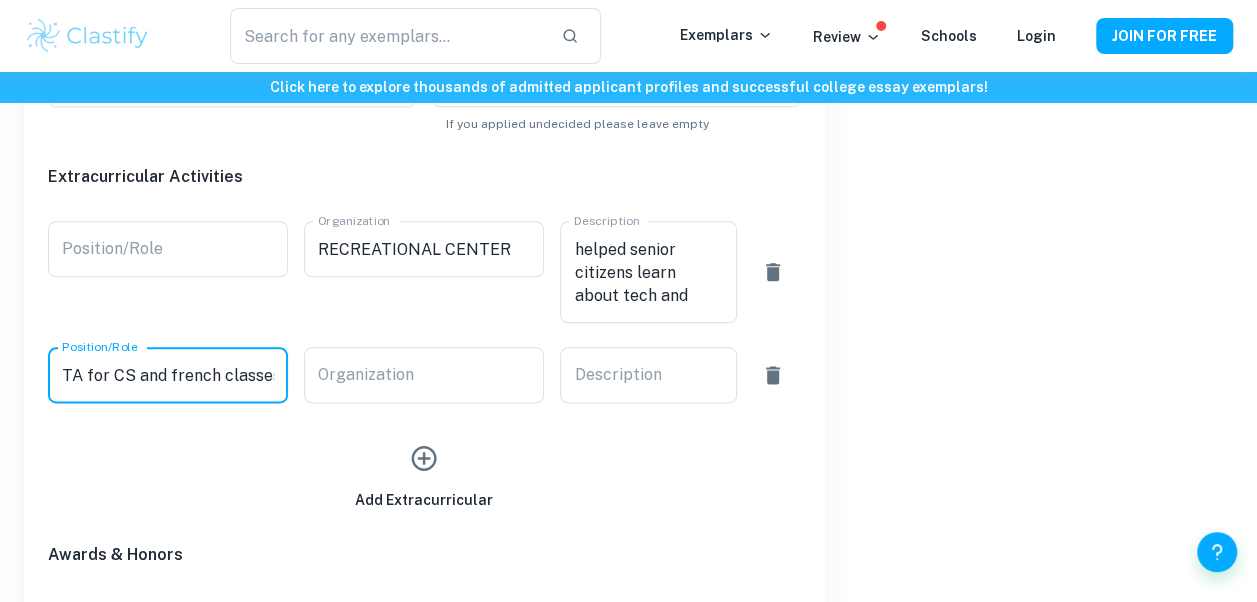 scroll, scrollTop: 1050, scrollLeft: 0, axis: vertical 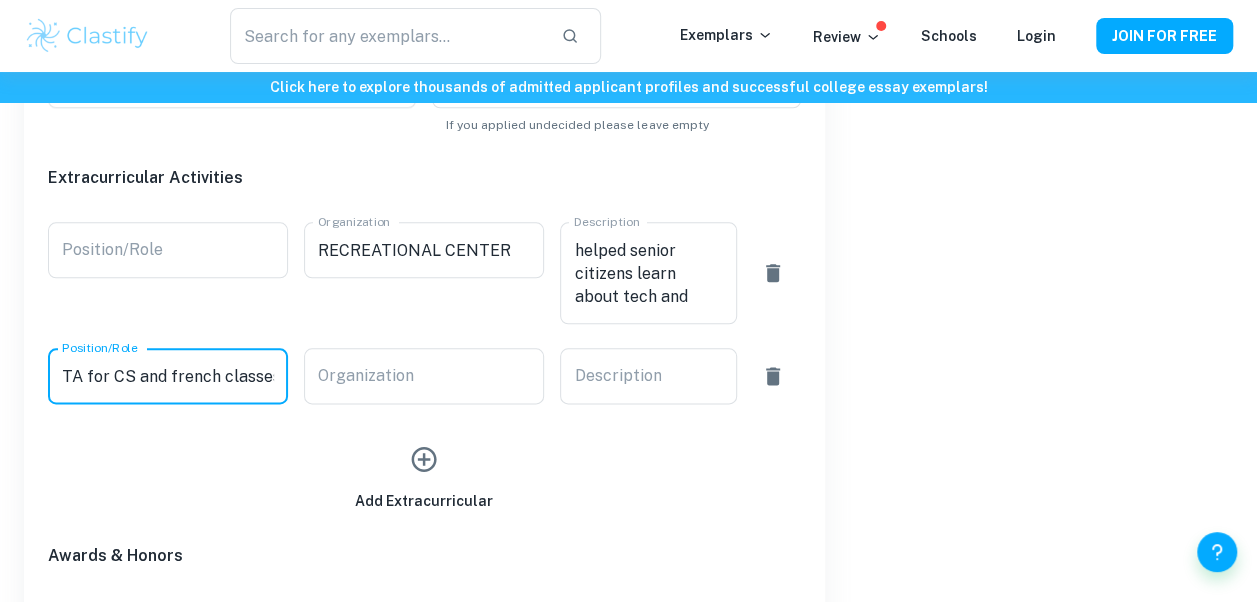 type on "TA for CS and french classes" 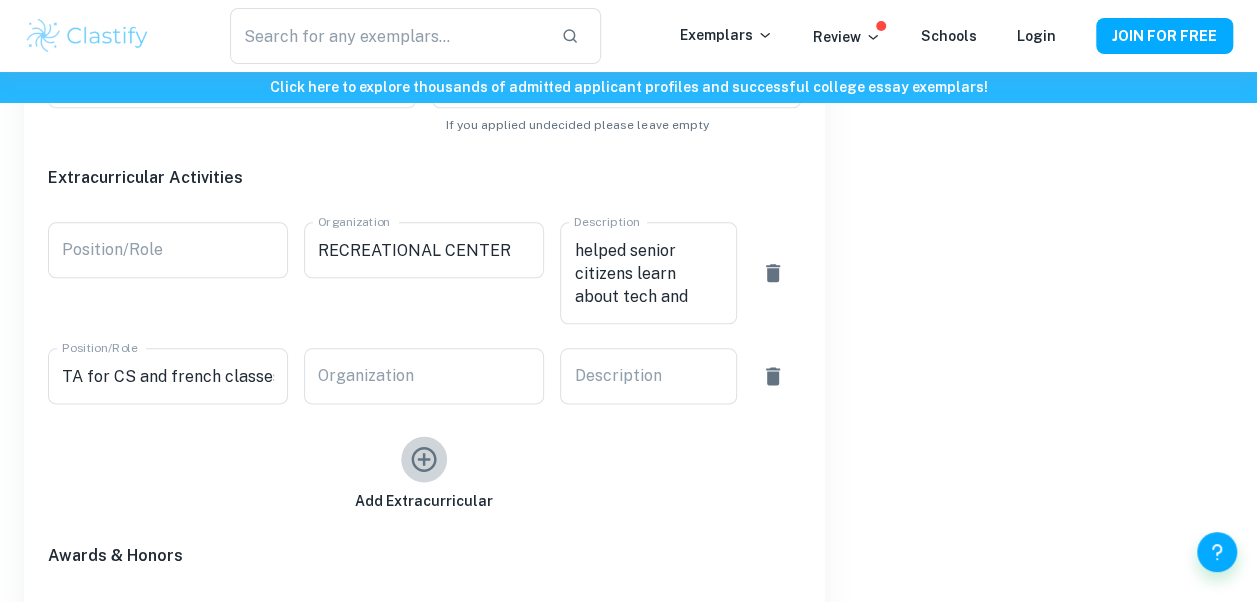 click 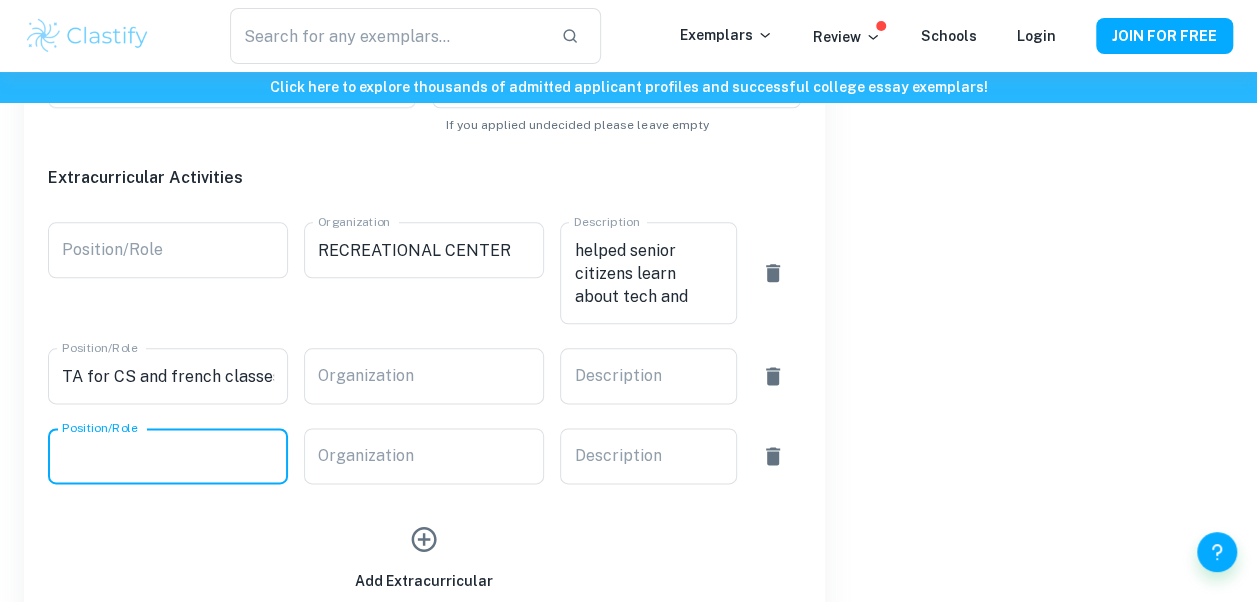 click on "Position/Role" at bounding box center [168, 456] 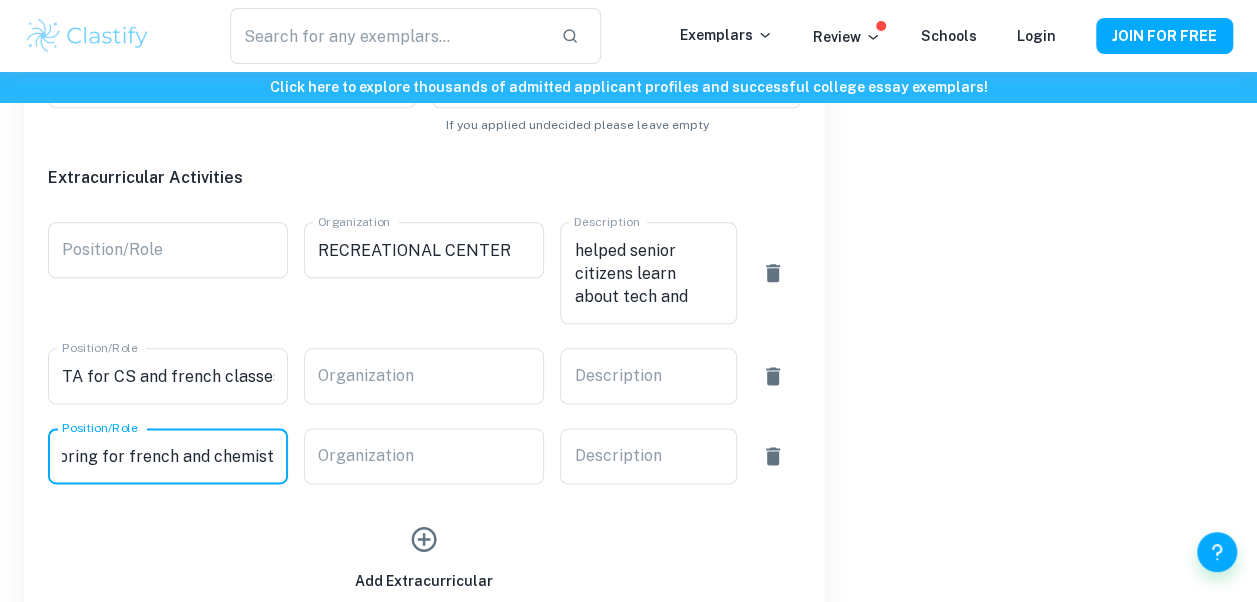 scroll, scrollTop: 0, scrollLeft: 34, axis: horizontal 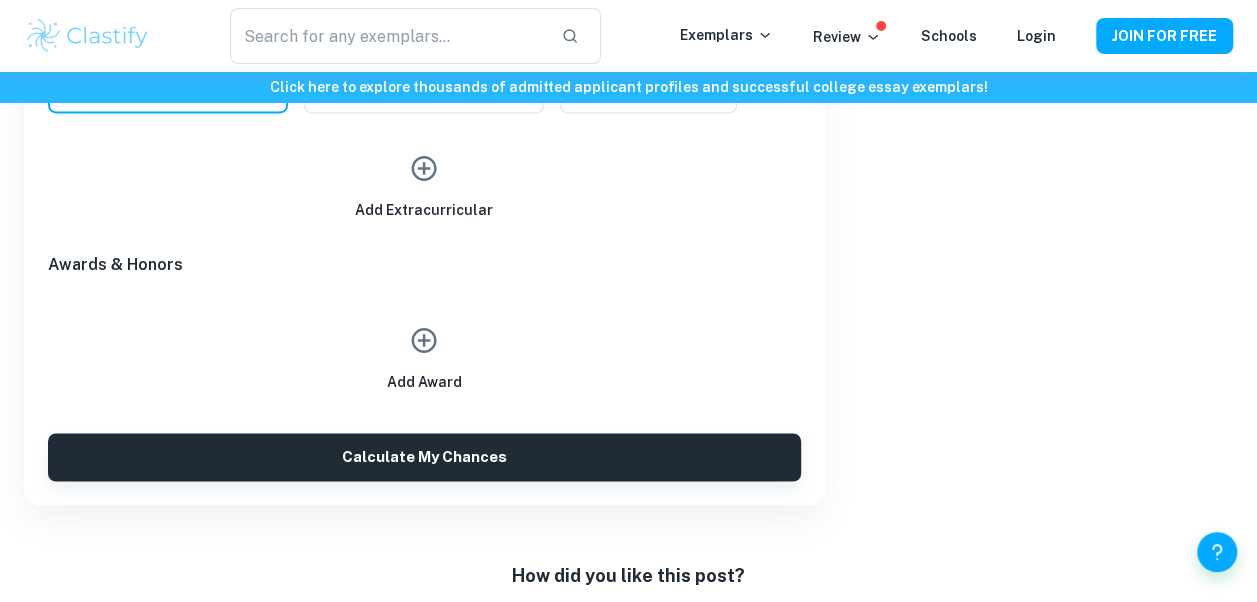 type on "tutoring for french and chemistry" 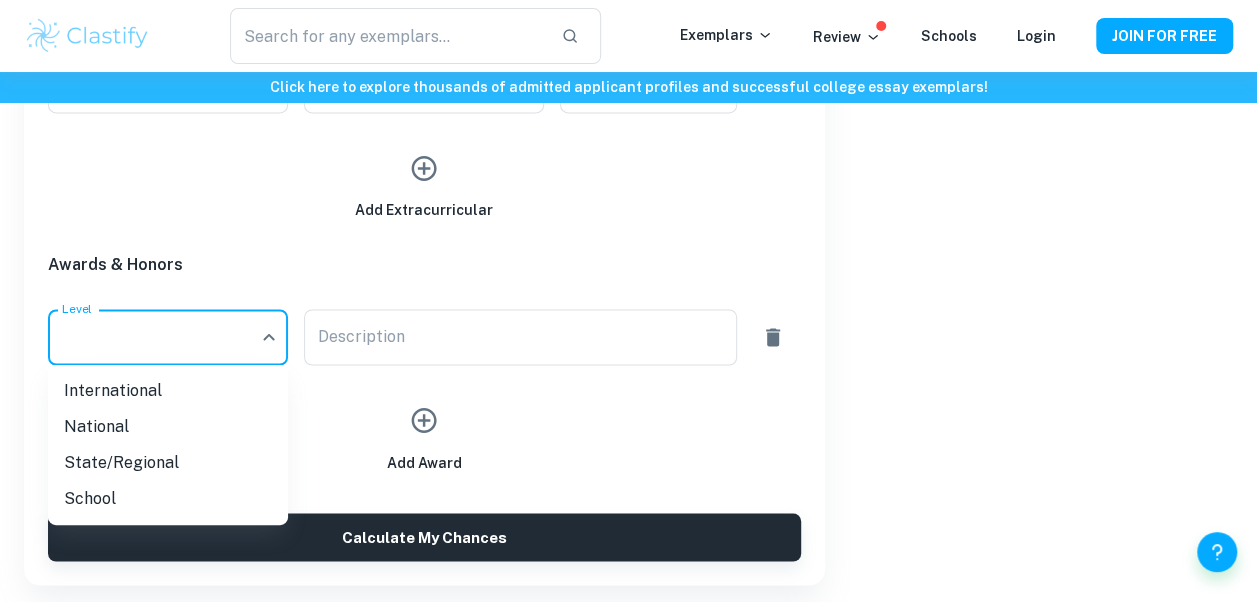 click on "We value your privacy We use cookies to enhance your browsing experience, serve personalised ads or content, and analyse our traffic. By clicking "Accept All", you consent to our use of cookies.   Cookie Policy Customise   Reject All   Accept All   Customise Consent Preferences   We use cookies to help you navigate efficiently and perform certain functions. You will find detailed information about all cookies under each consent category below. The cookies that are categorised as "Necessary" are stored on your browser as they are essential for enabling the basic functionalities of the site. ...  Show more For more information on how Google's third-party cookies operate and handle your data, see:   Google Privacy Policy Necessary Always Active Necessary cookies are required to enable the basic features of this site, such as providing secure log-in or adjusting your consent preferences. These cookies do not store any personally identifiable data. Functional Analytics Performance Advertisement Uncategorised" at bounding box center [628, -1048] 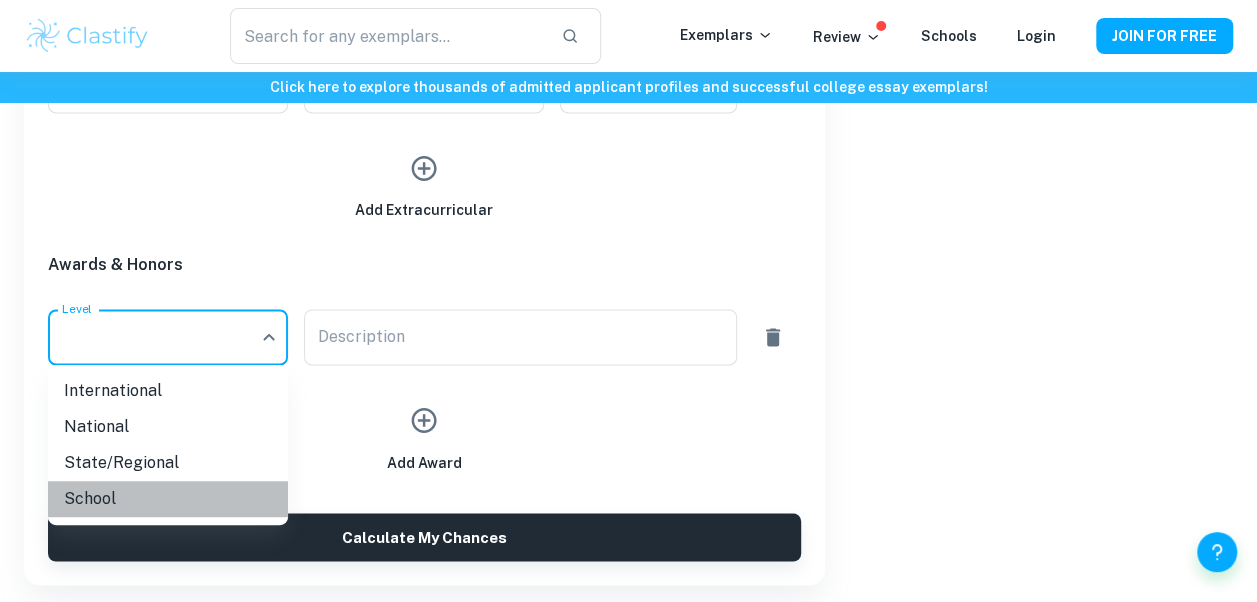 click on "School" at bounding box center [168, 499] 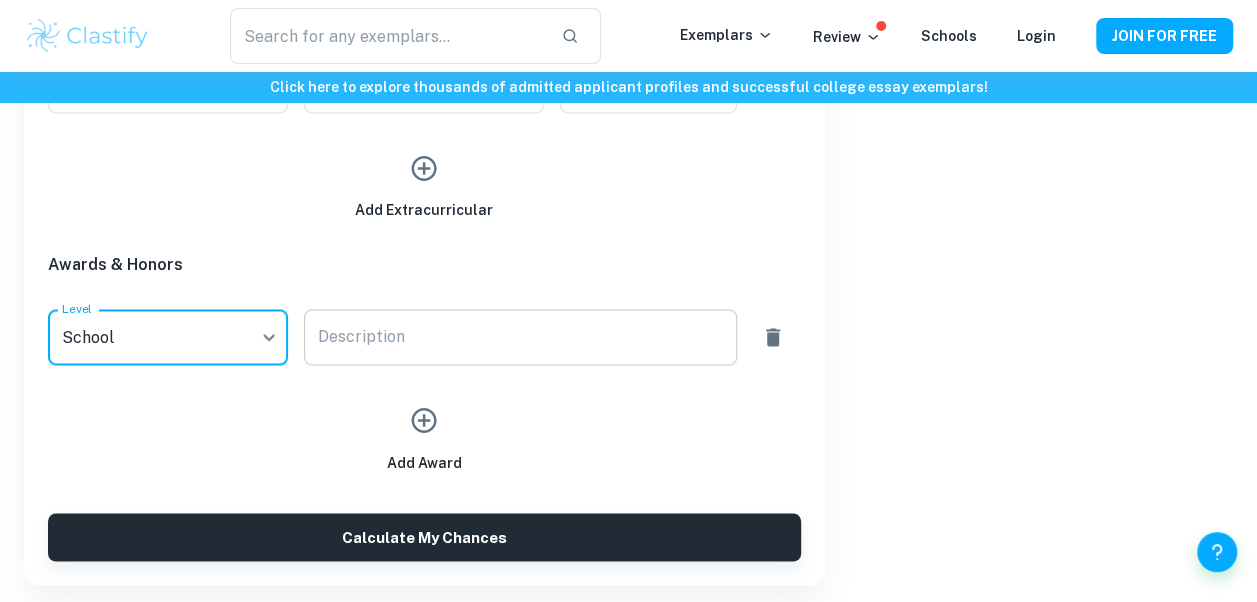 click on "Description" at bounding box center [520, 337] 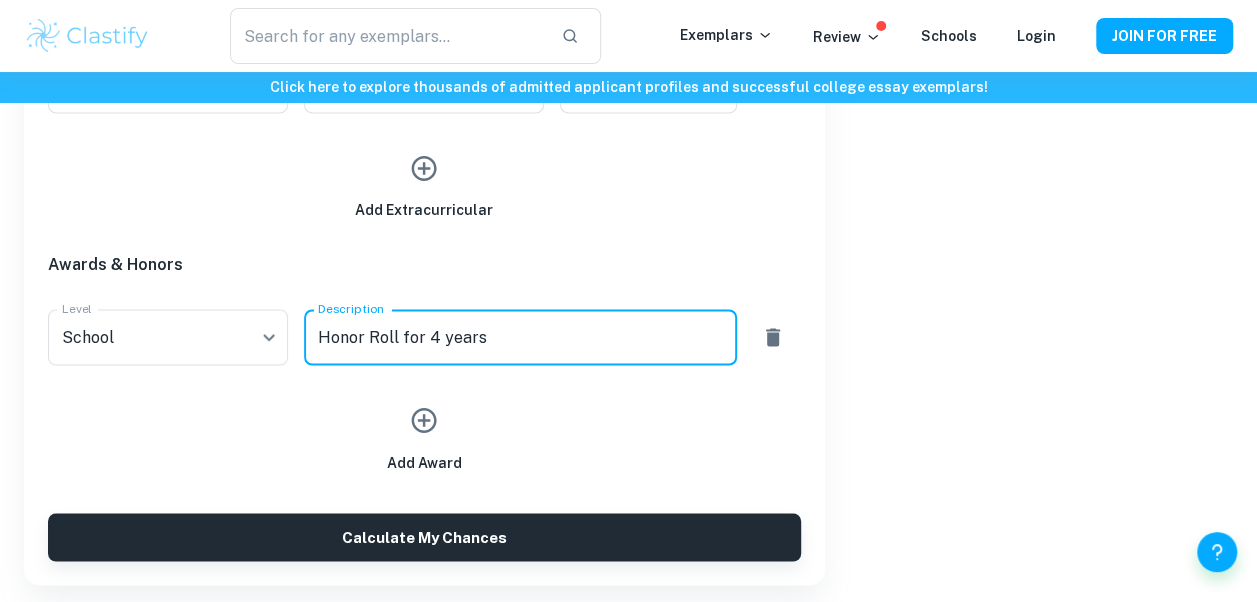 type on "Honor Roll for 4 years" 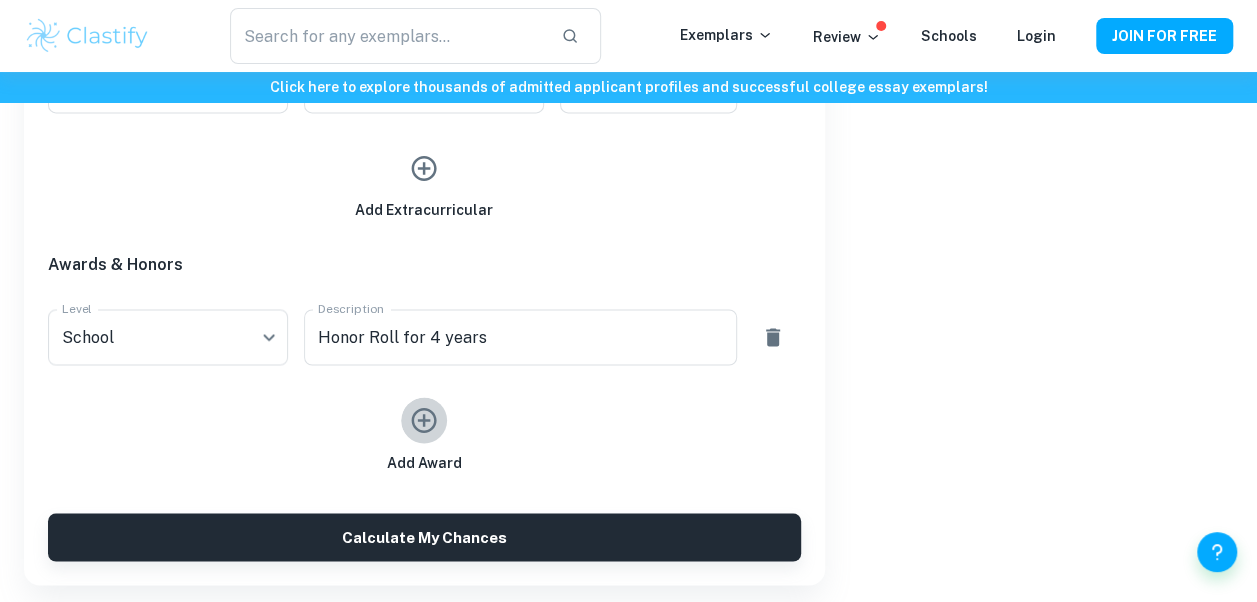click 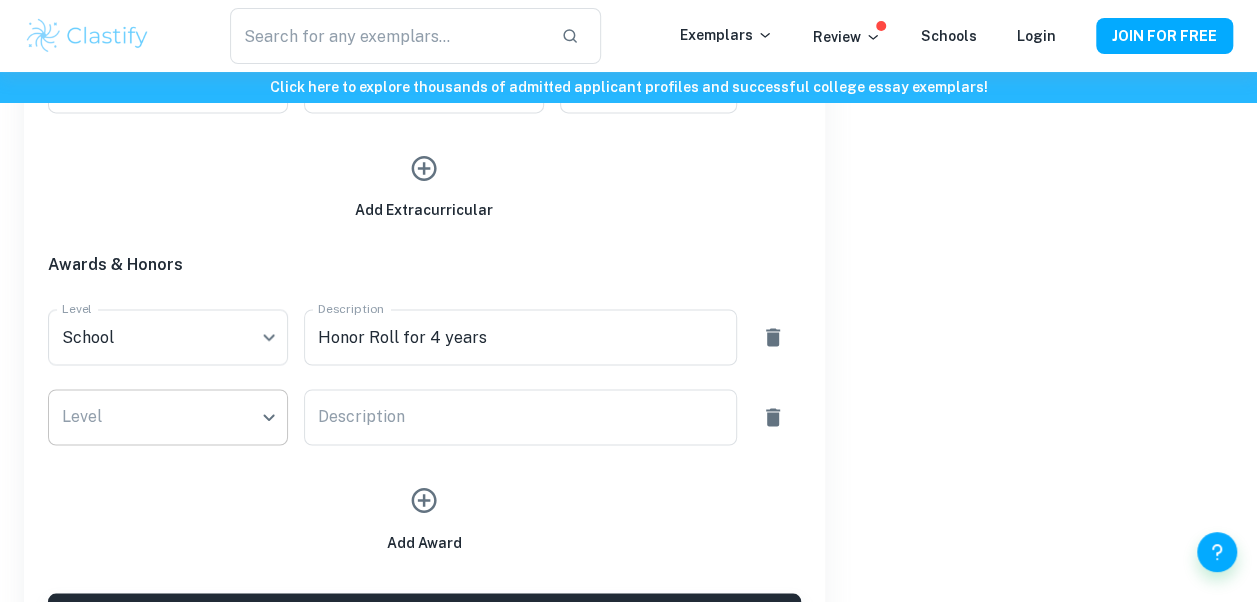 click on "We value your privacy We use cookies to enhance your browsing experience, serve personalised ads or content, and analyse our traffic. By clicking "Accept All", you consent to our use of cookies.   Cookie Policy Customise   Reject All   Accept All   Customise Consent Preferences   We use cookies to help you navigate efficiently and perform certain functions. You will find detailed information about all cookies under each consent category below. The cookies that are categorised as "Necessary" are stored on your browser as they are essential for enabling the basic functionalities of the site. ...  Show more For more information on how Google's third-party cookies operate and handle your data, see:   Google Privacy Policy Necessary Always Active Necessary cookies are required to enable the basic features of this site, such as providing secure log-in or adjusting your consent preferences. These cookies do not store any personally identifiable data. Functional Analytics Performance Advertisement Uncategorised" at bounding box center [628, -1048] 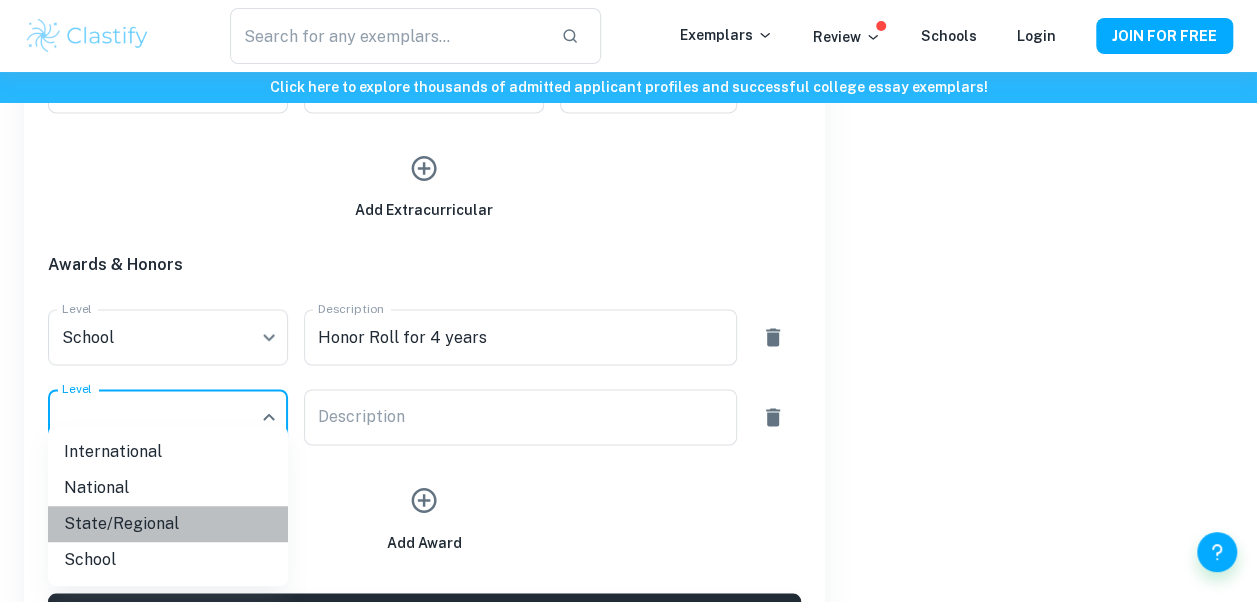click on "State/Regional" at bounding box center (168, 524) 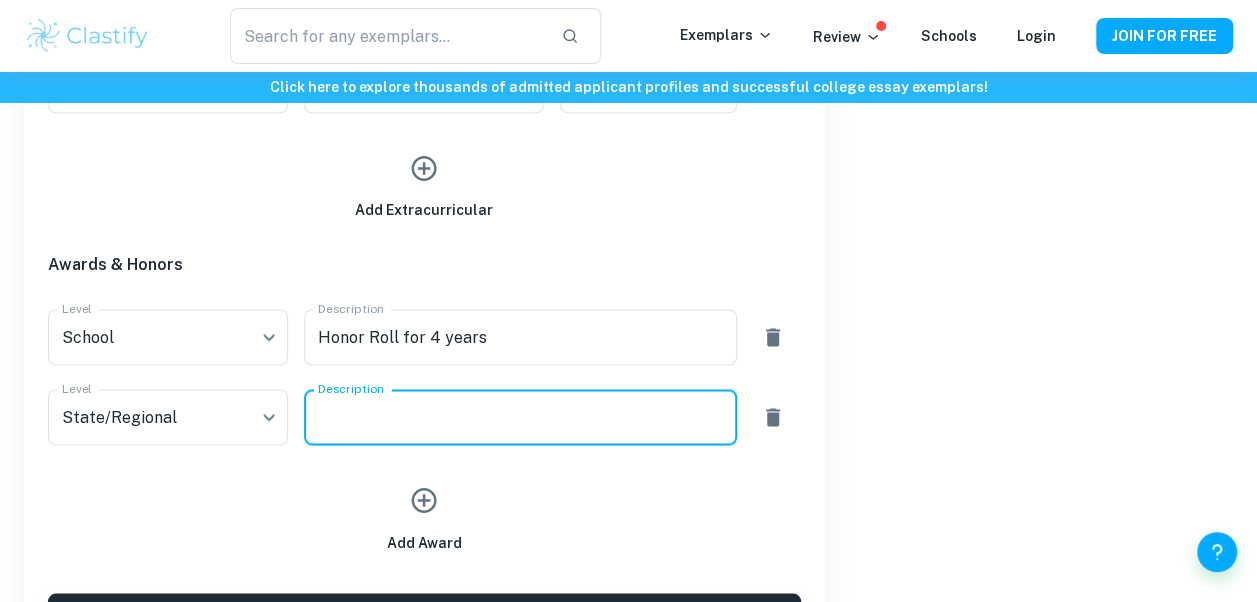 click on "Description" at bounding box center [520, 417] 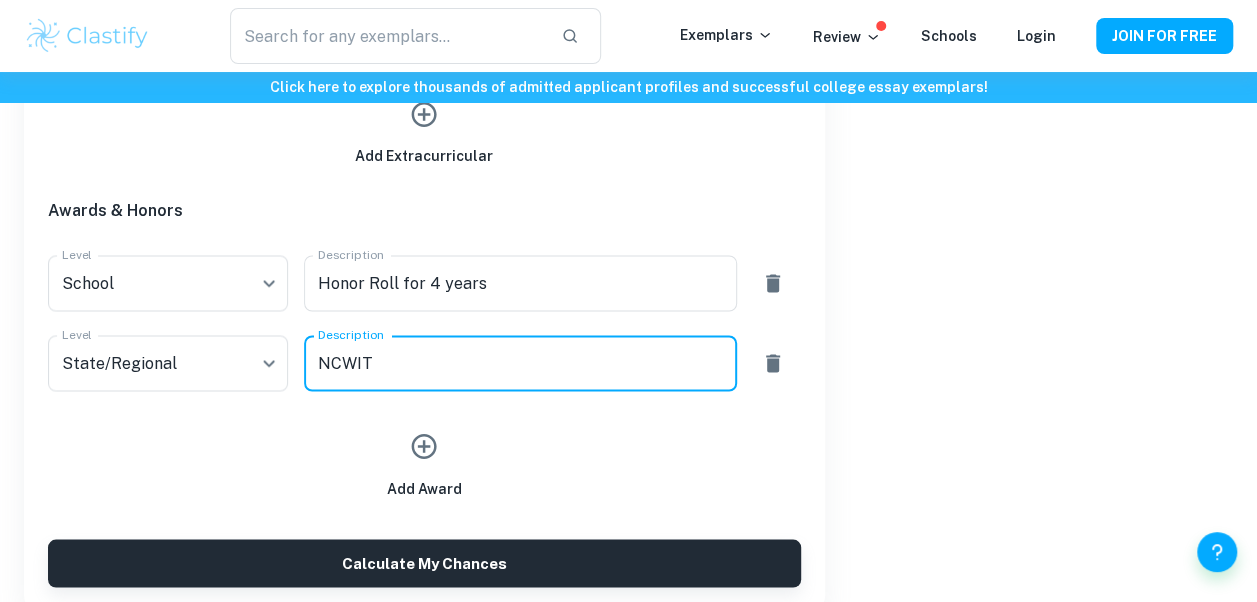 scroll, scrollTop: 1476, scrollLeft: 0, axis: vertical 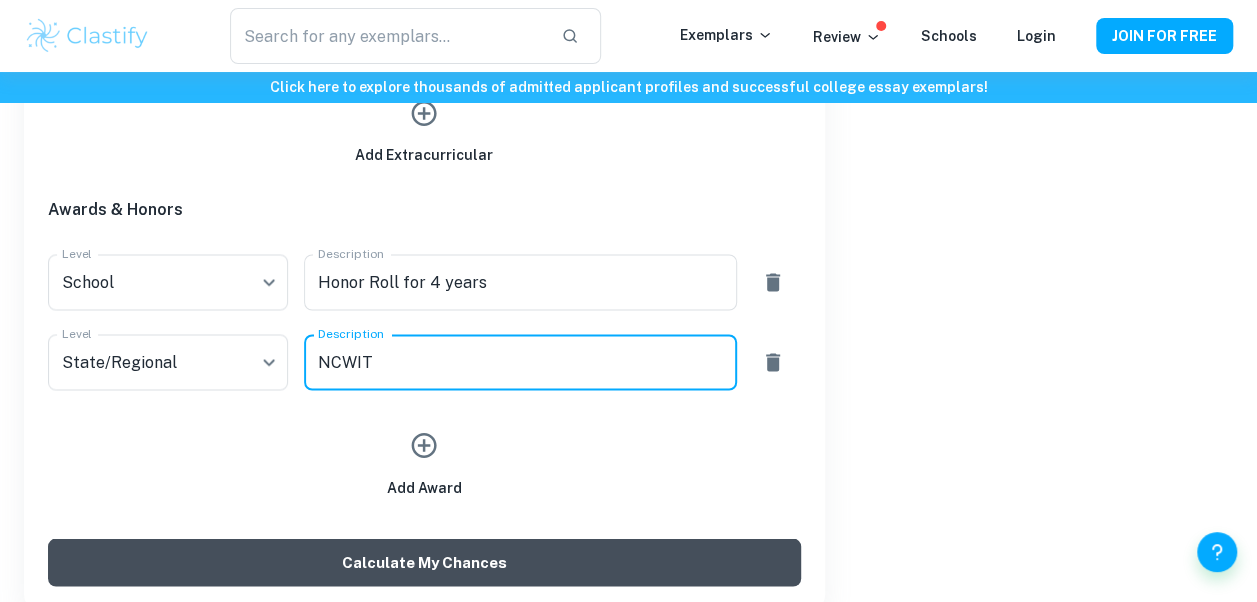 type on "NCWIT" 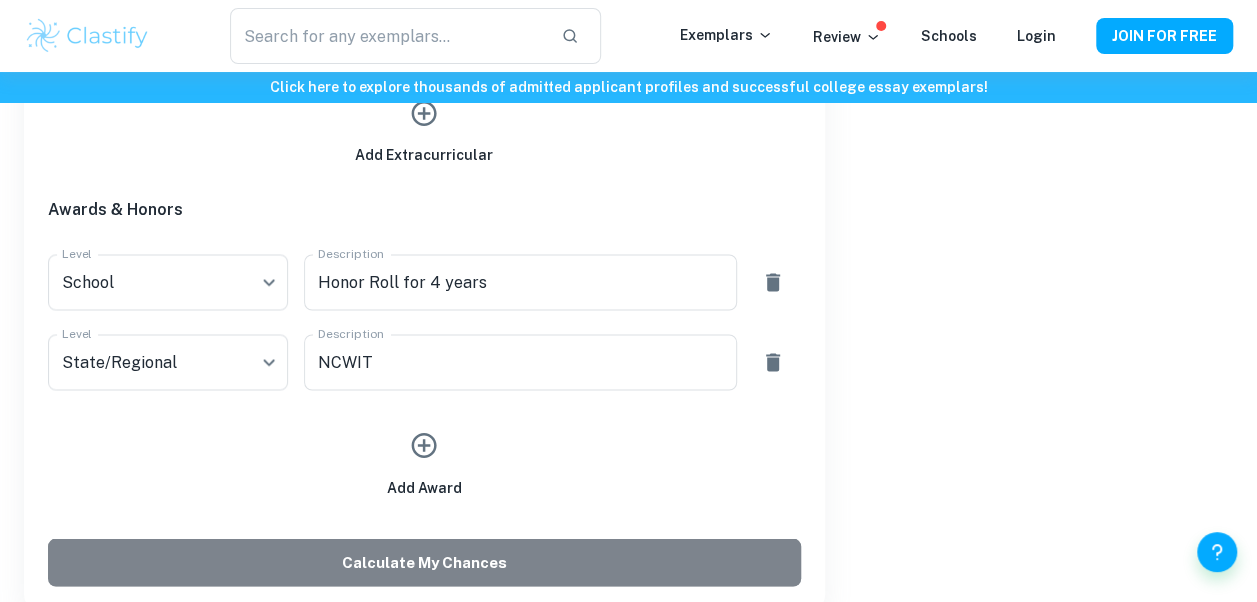 click on "Calculate My Chances" at bounding box center [424, 562] 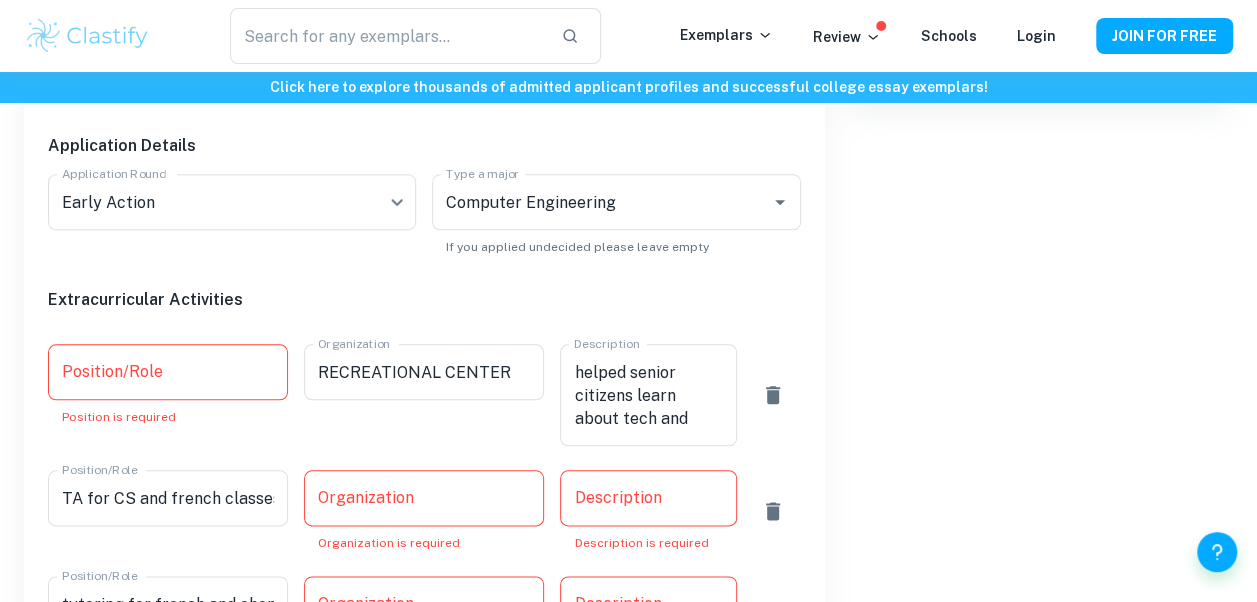 scroll, scrollTop: 931, scrollLeft: 0, axis: vertical 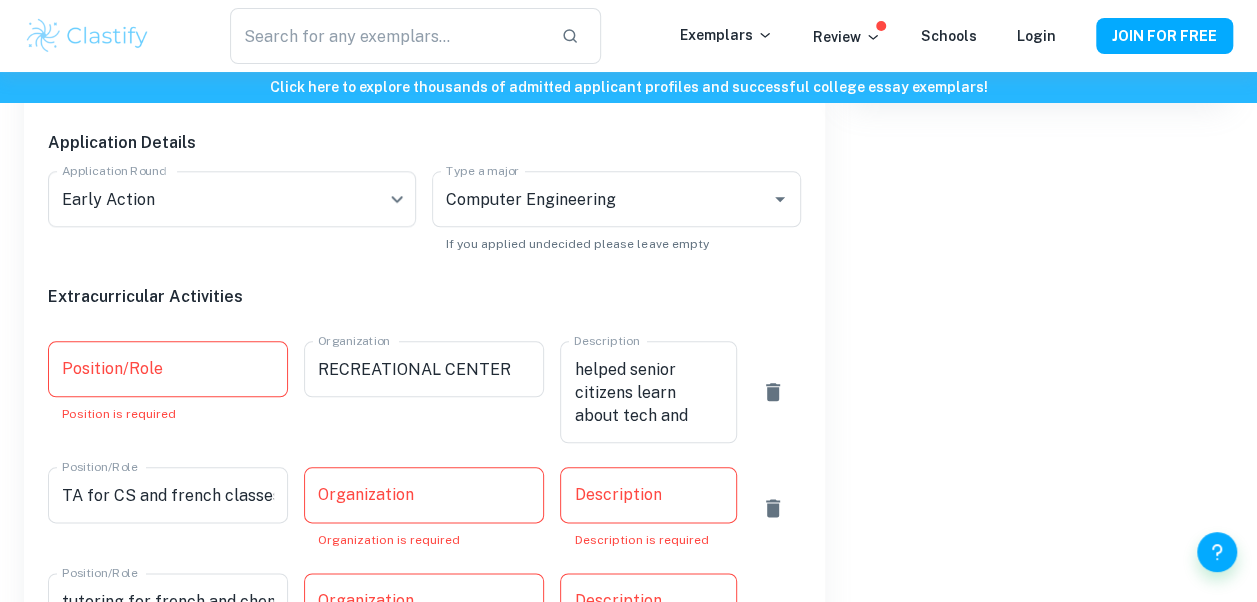 click on "Position/Role" at bounding box center (168, 369) 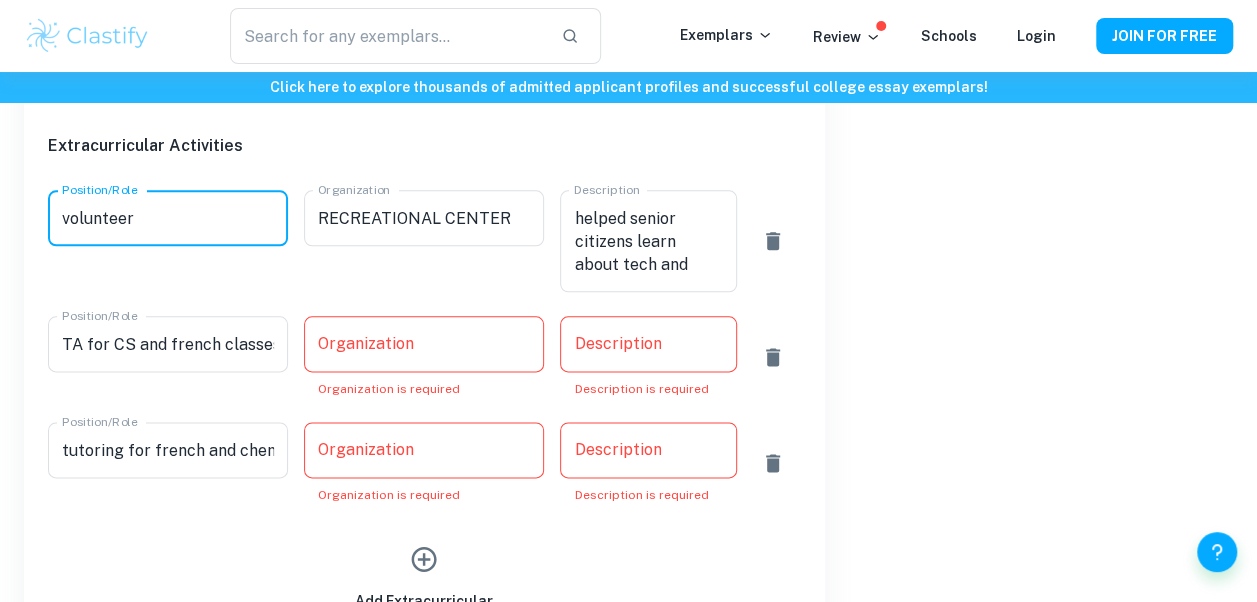 scroll, scrollTop: 1080, scrollLeft: 0, axis: vertical 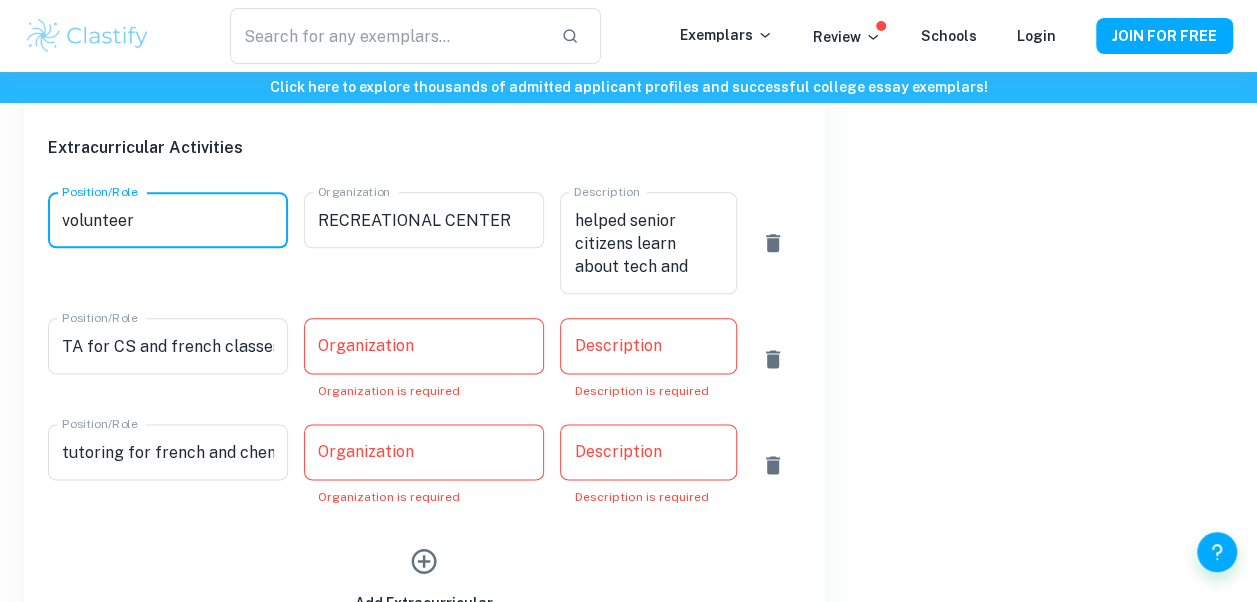 type on "volunteer" 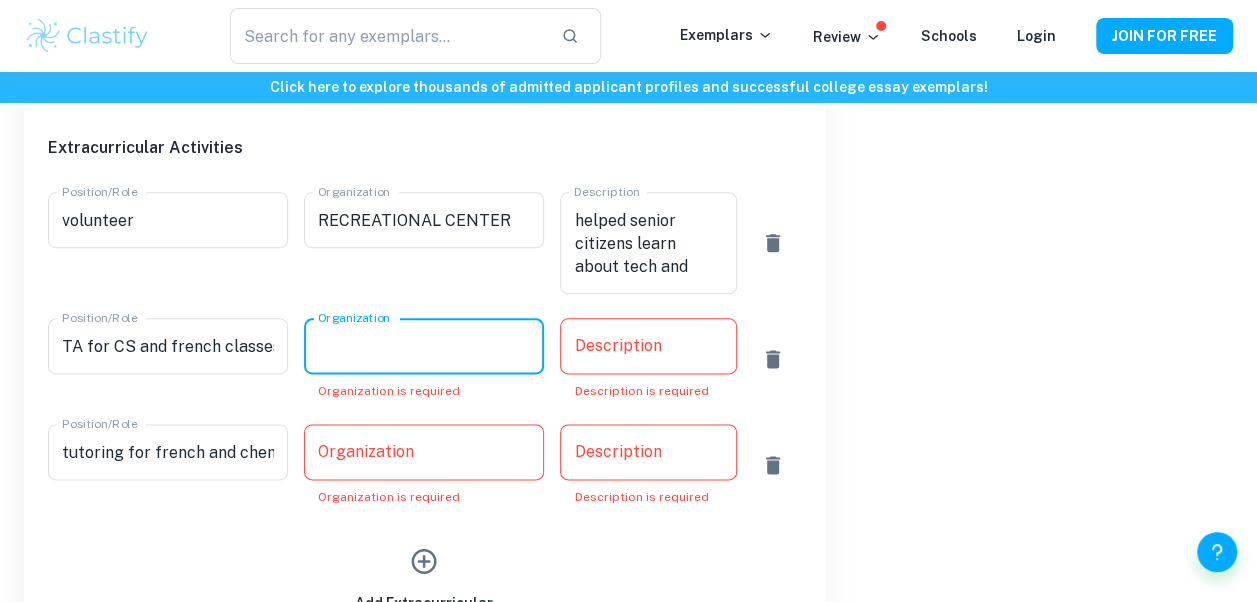 click on "Organization" at bounding box center [424, 346] 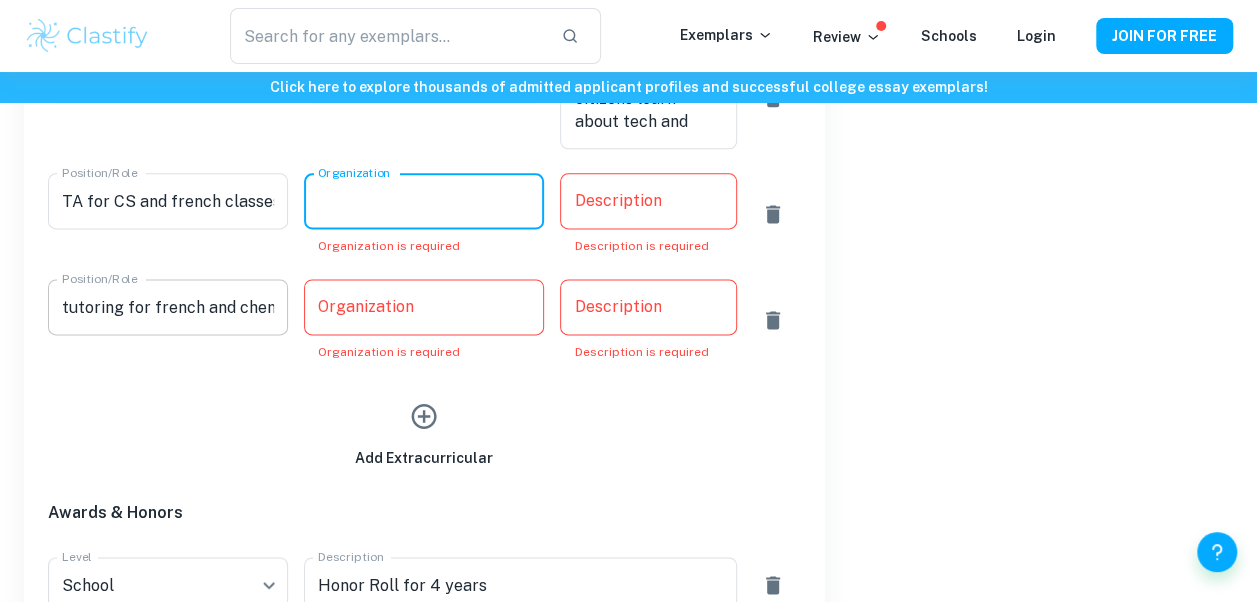 scroll, scrollTop: 1227, scrollLeft: 0, axis: vertical 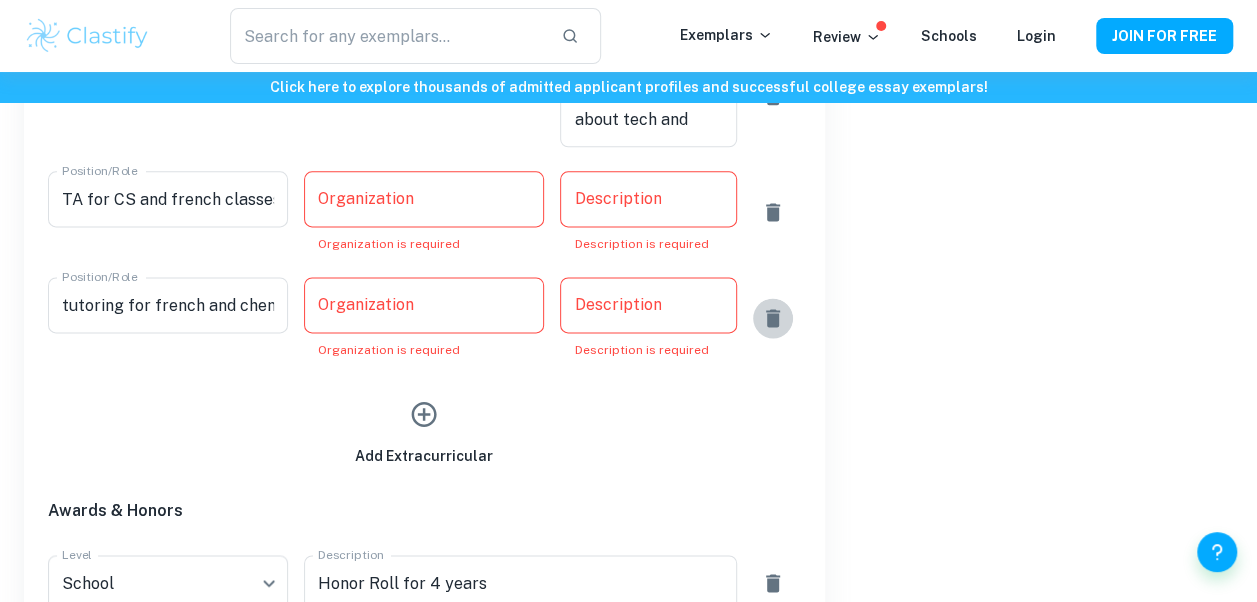 click 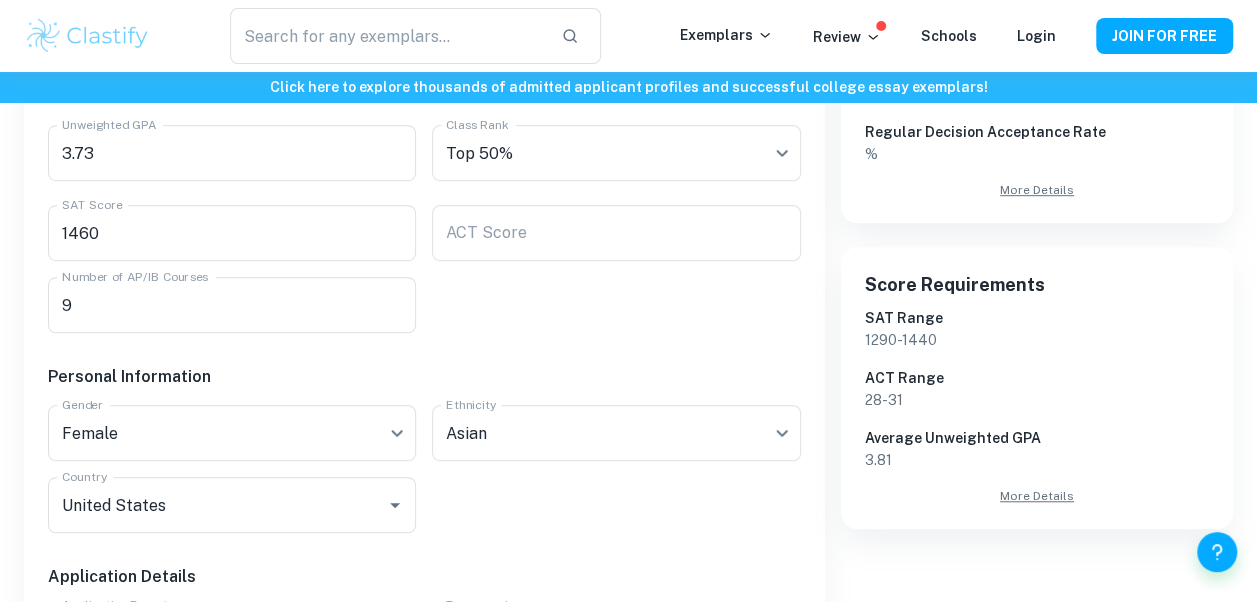 scroll, scrollTop: 468, scrollLeft: 0, axis: vertical 